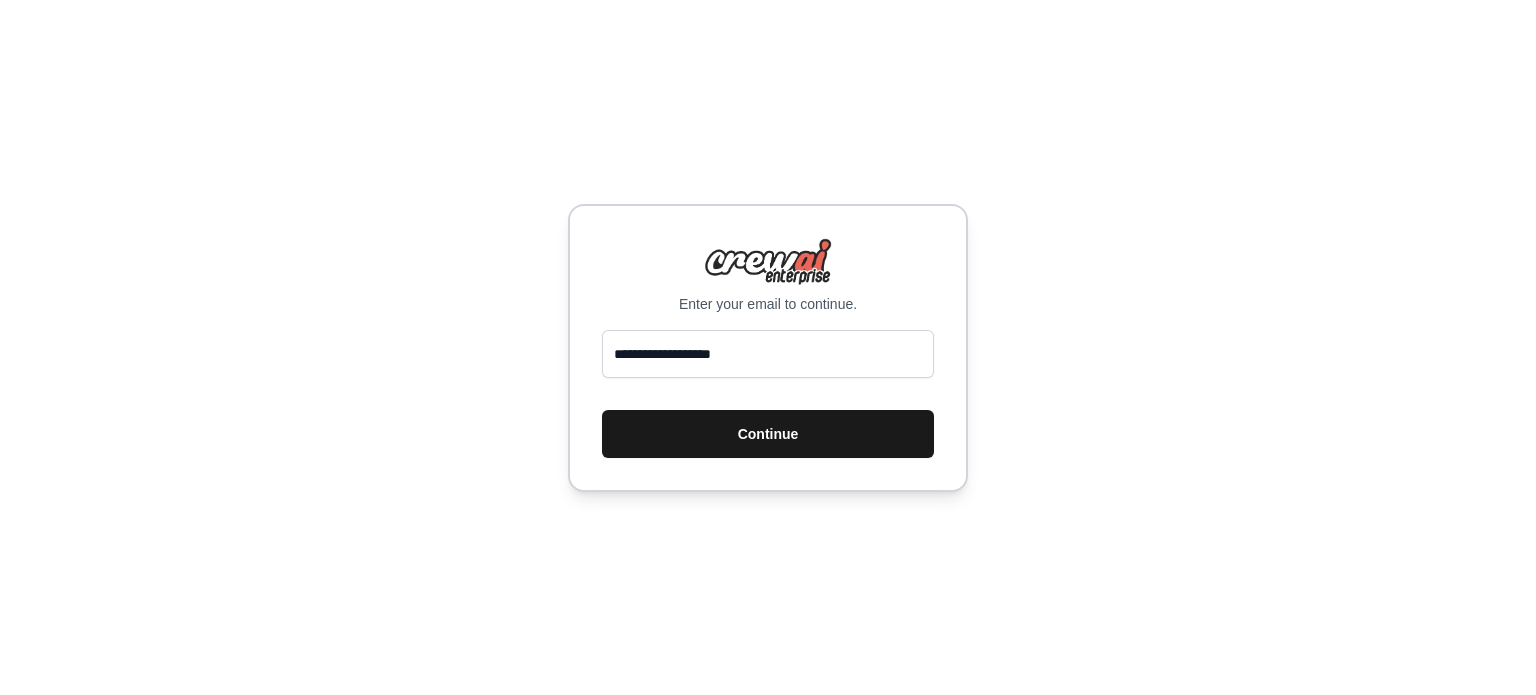 scroll, scrollTop: 0, scrollLeft: 0, axis: both 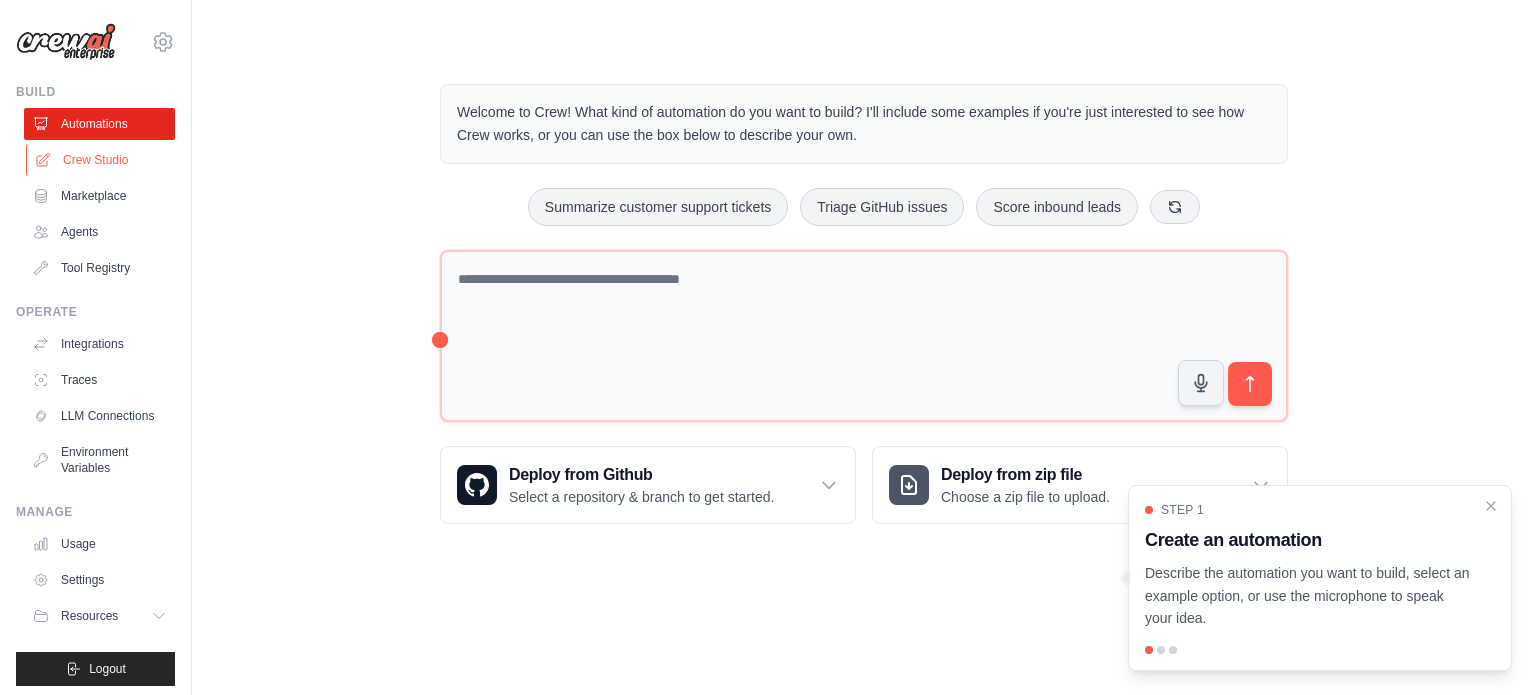 click on "Crew Studio" at bounding box center [101, 160] 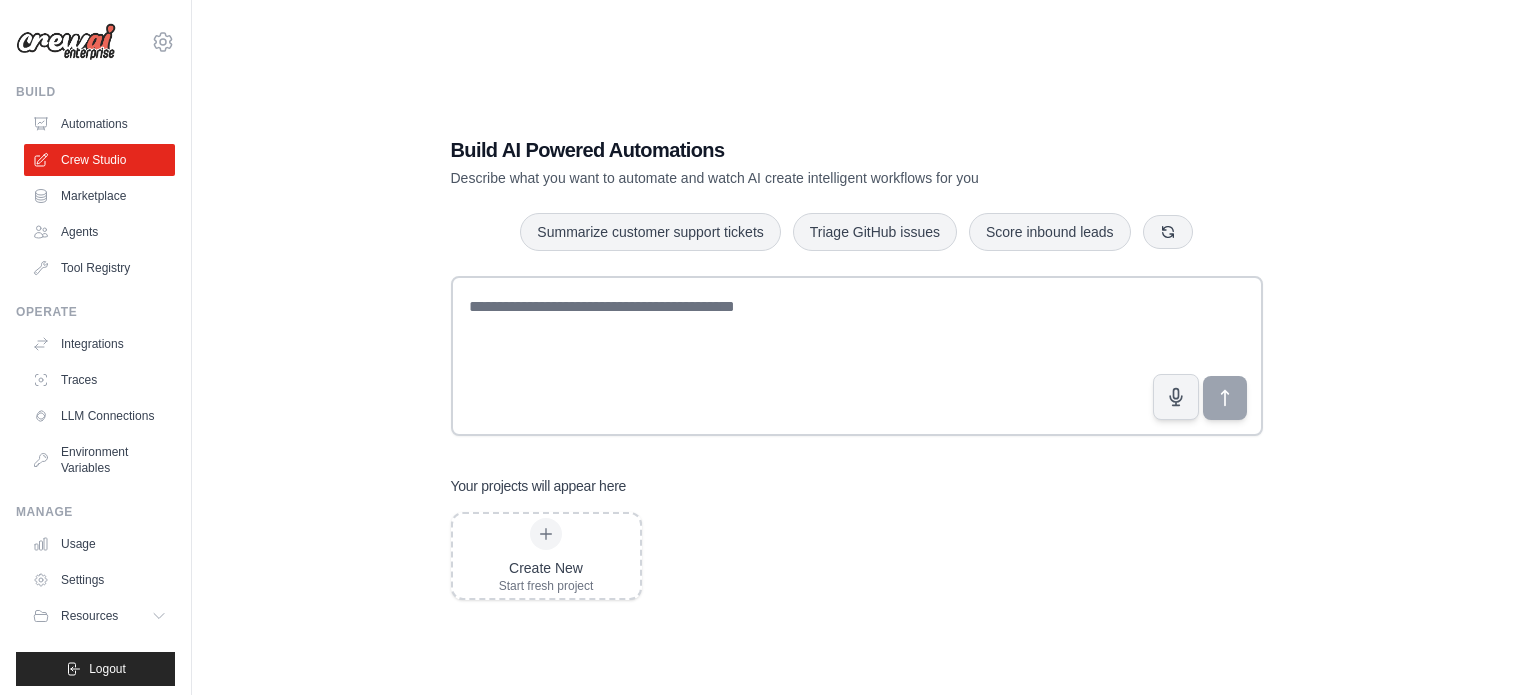 scroll, scrollTop: 0, scrollLeft: 0, axis: both 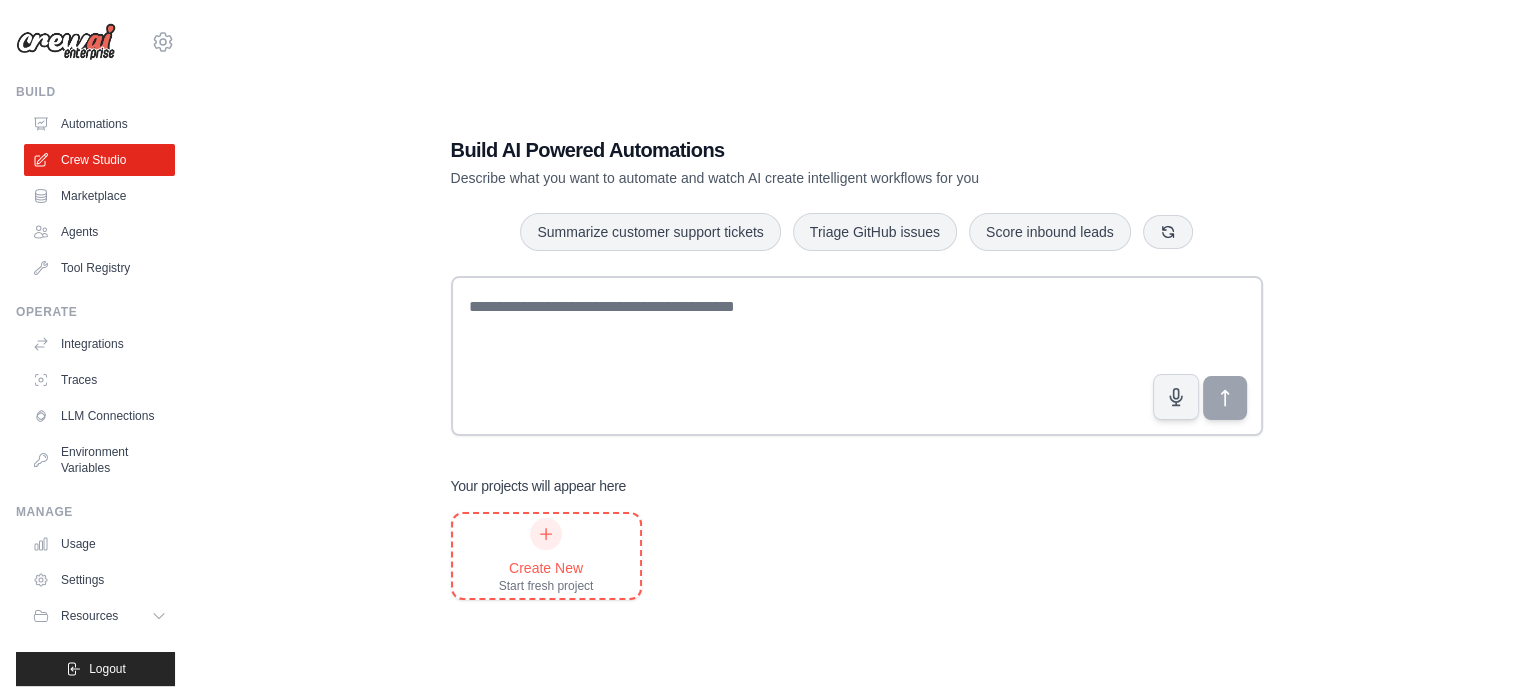 click on "Create New" at bounding box center [546, 568] 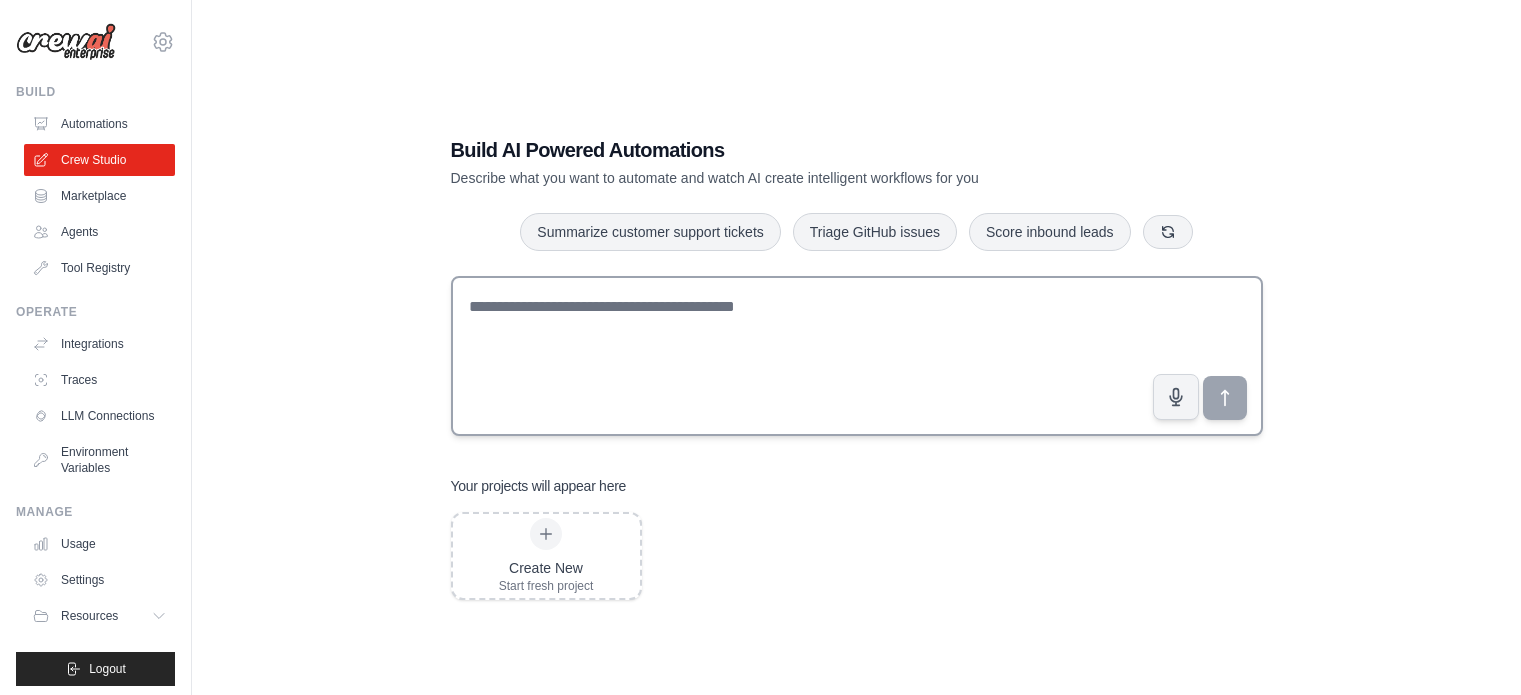 scroll, scrollTop: 0, scrollLeft: 0, axis: both 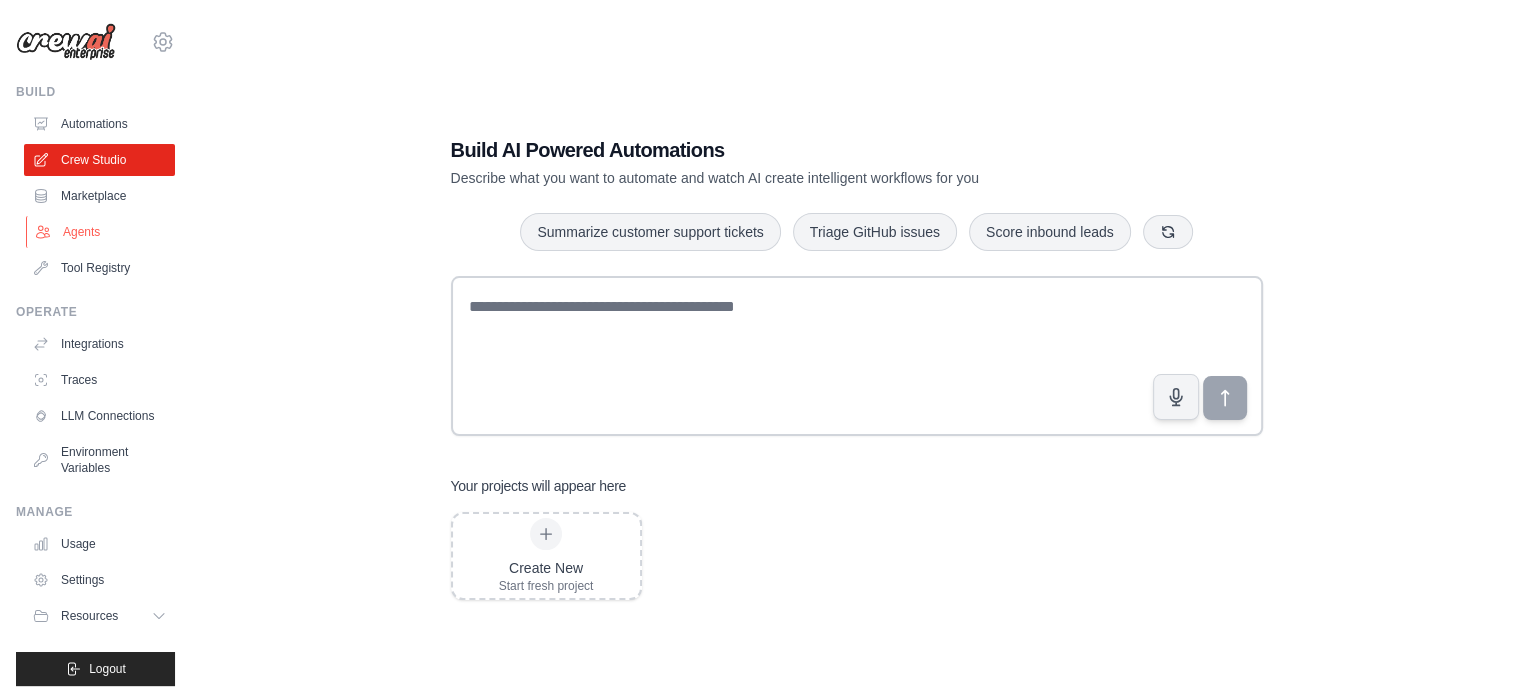 click on "Agents" at bounding box center [101, 232] 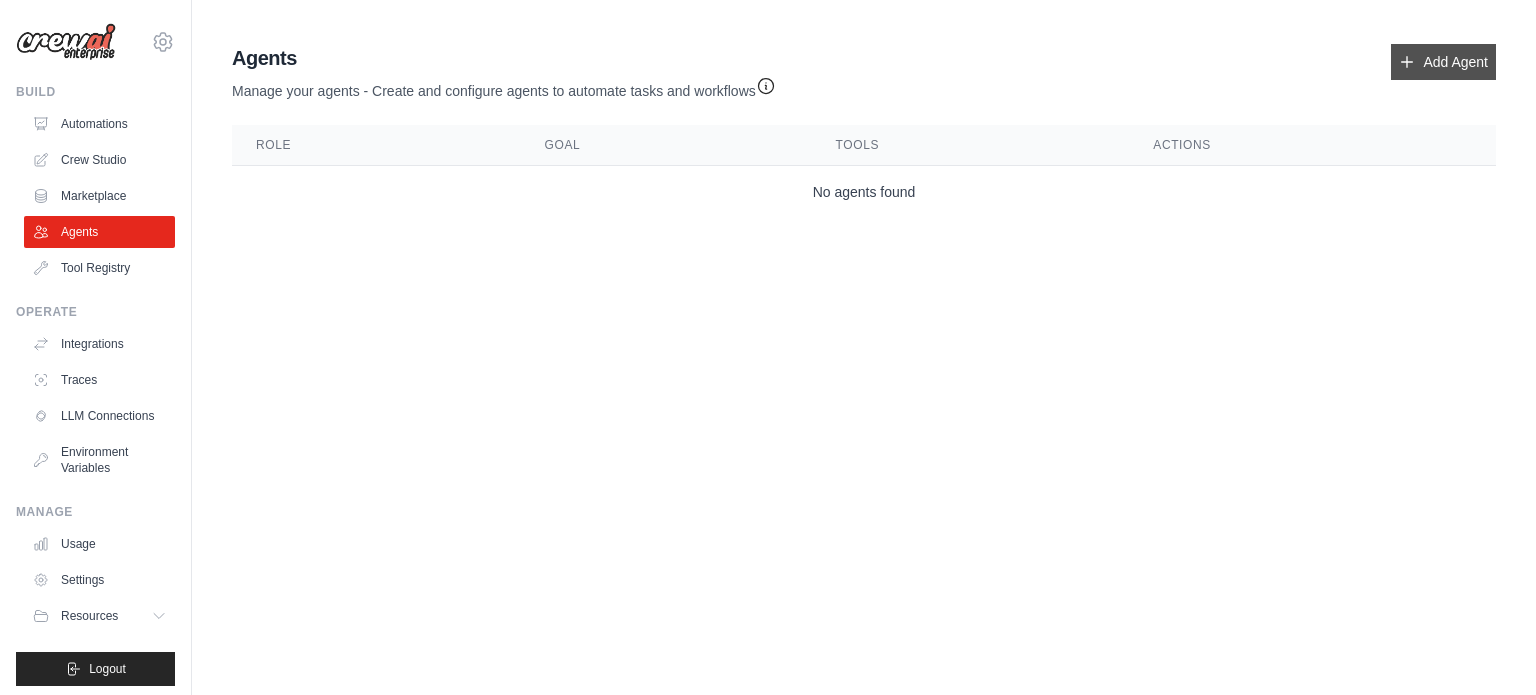 click on "Add Agent" at bounding box center [1443, 62] 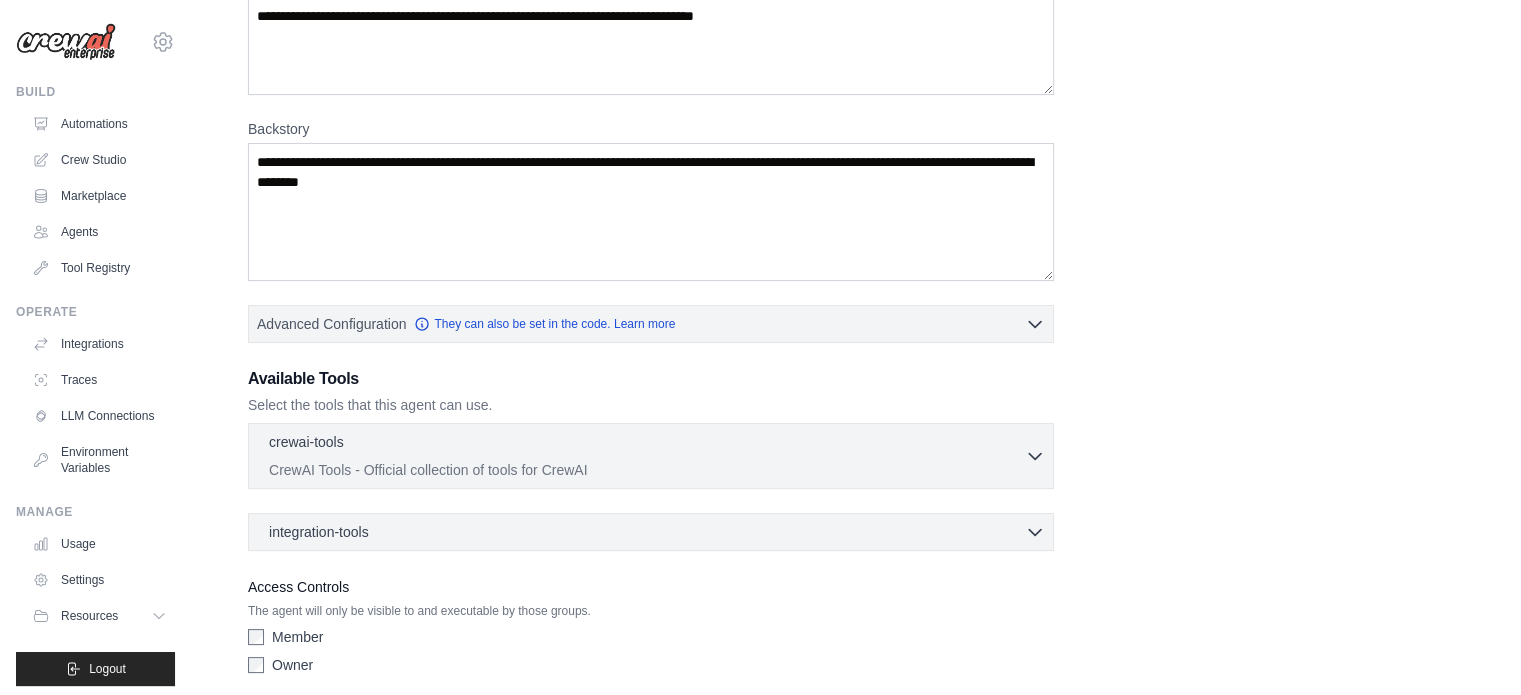 scroll, scrollTop: 211, scrollLeft: 0, axis: vertical 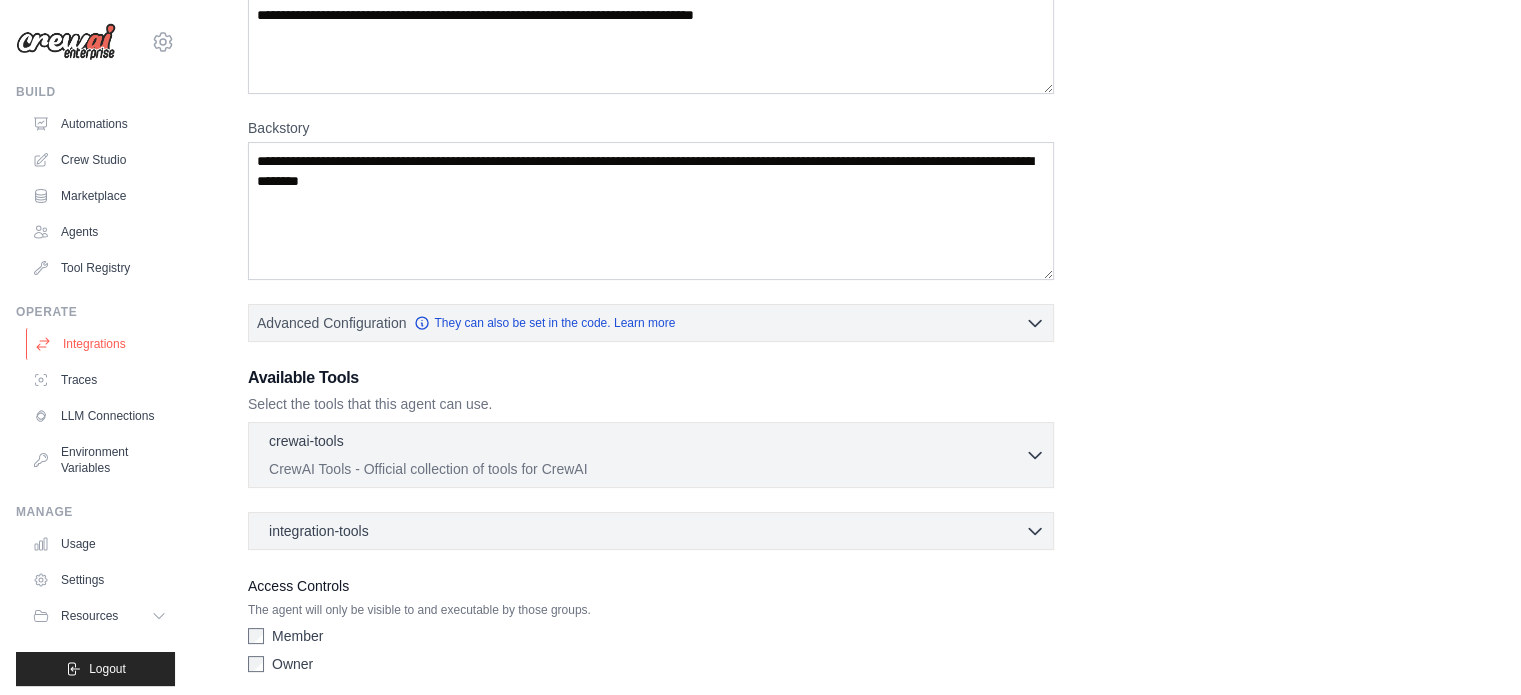 click on "Integrations" at bounding box center [101, 344] 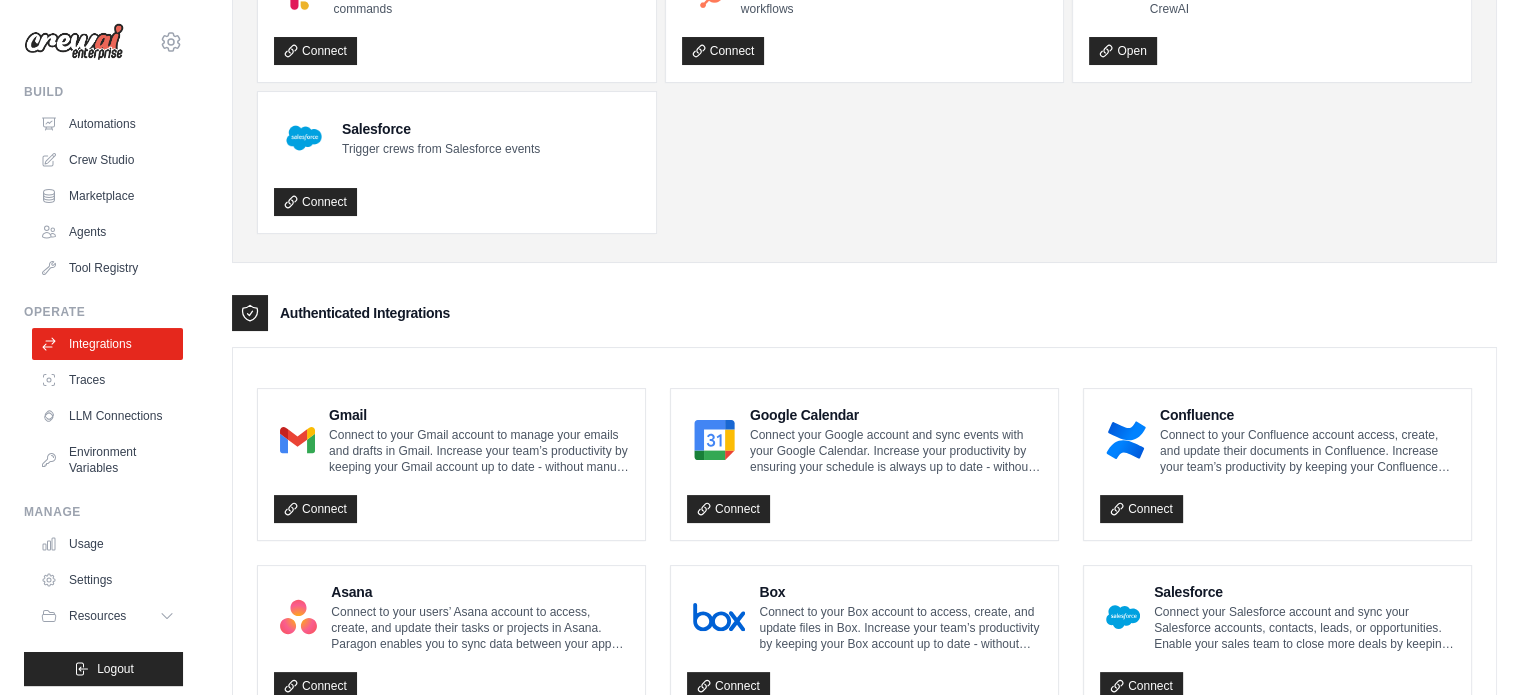 scroll, scrollTop: 0, scrollLeft: 0, axis: both 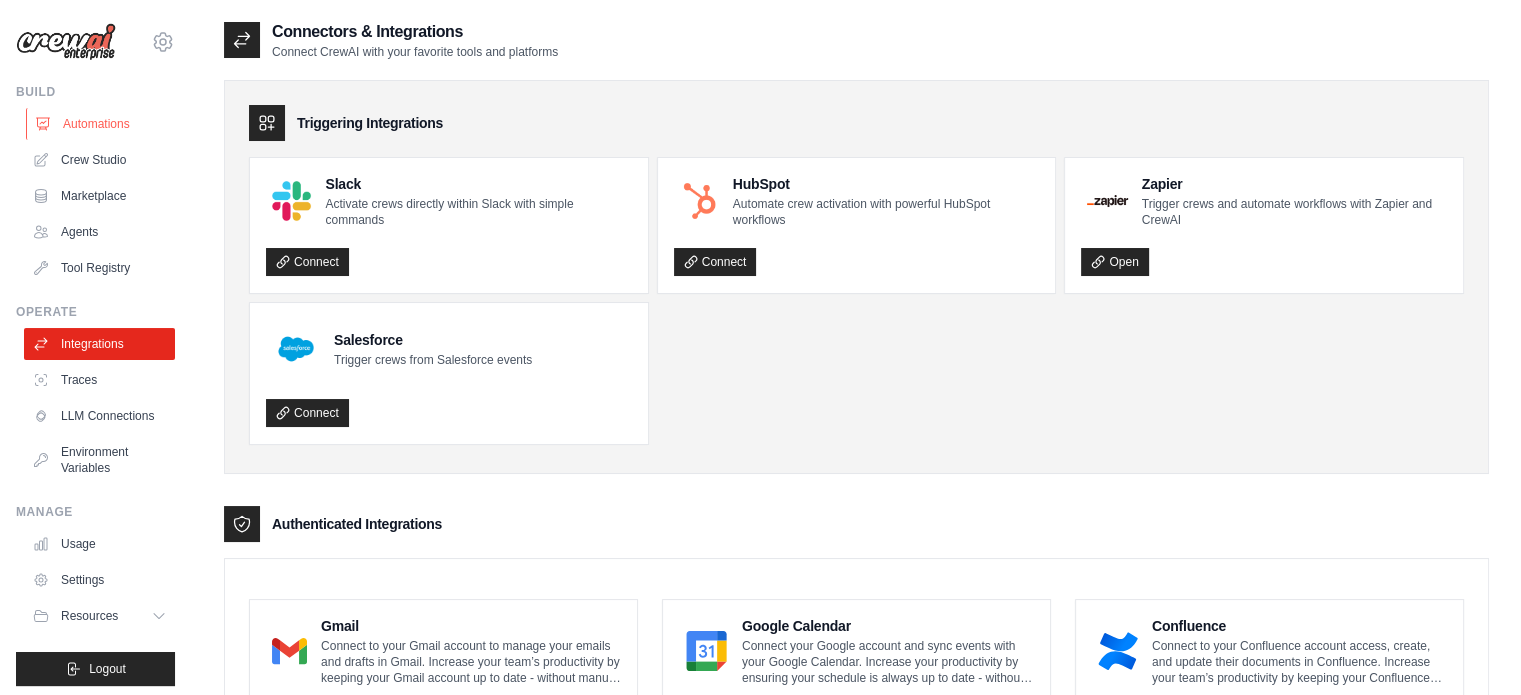 click on "Automations" at bounding box center (101, 124) 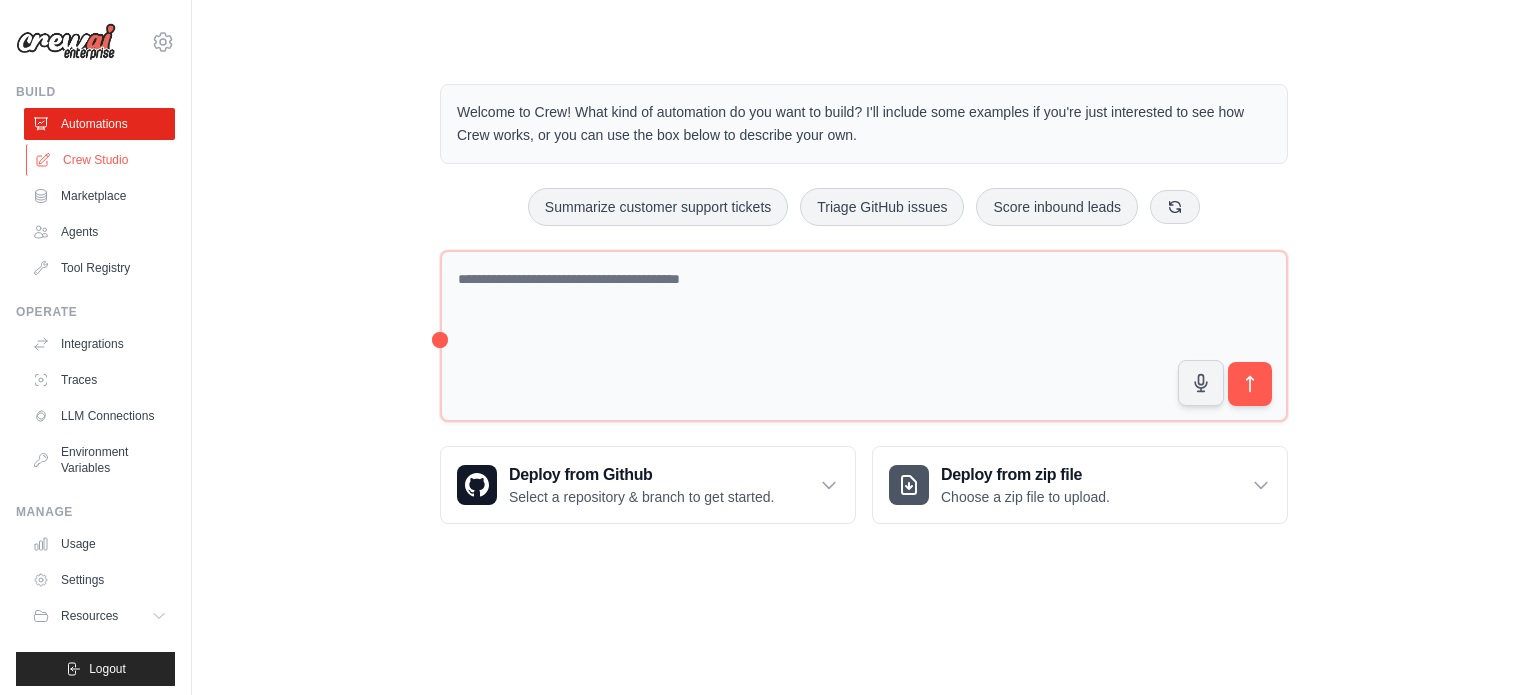 click on "Crew Studio" at bounding box center (101, 160) 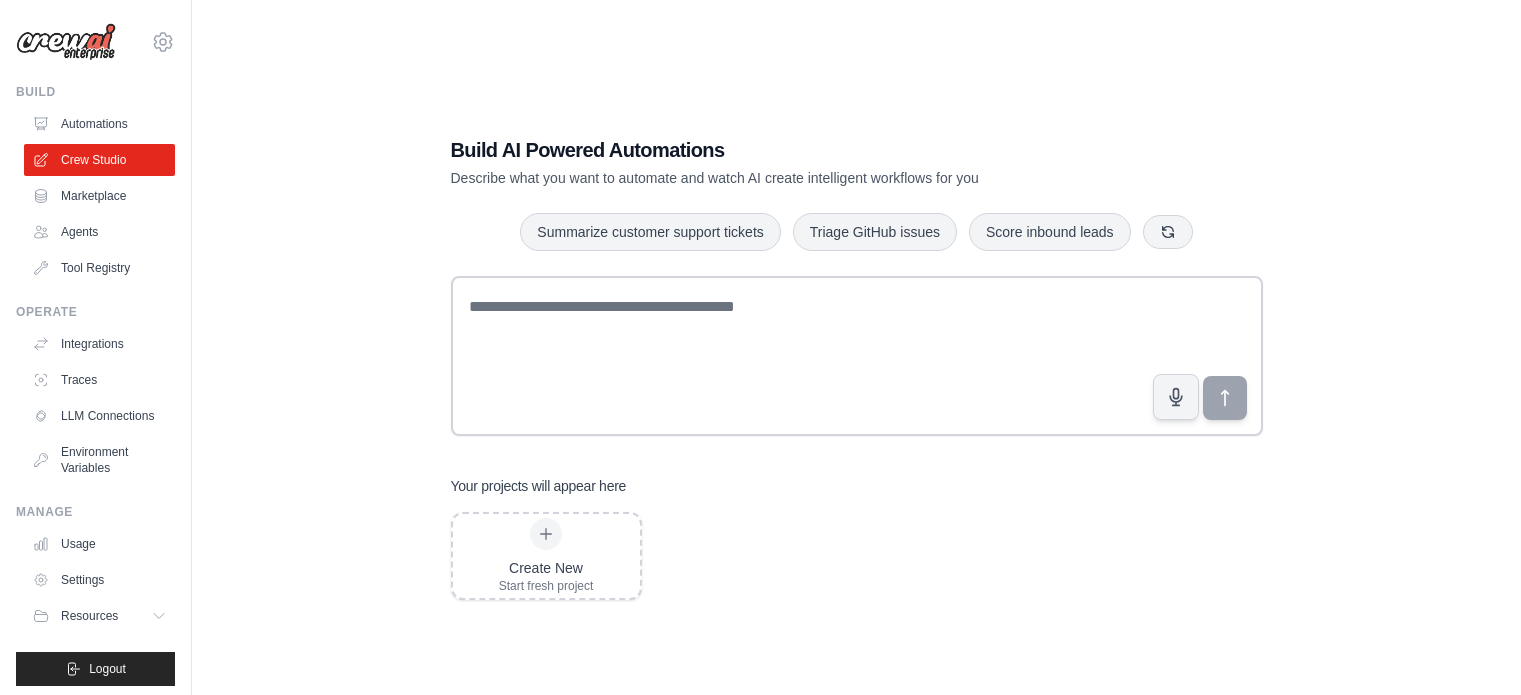 scroll, scrollTop: 0, scrollLeft: 0, axis: both 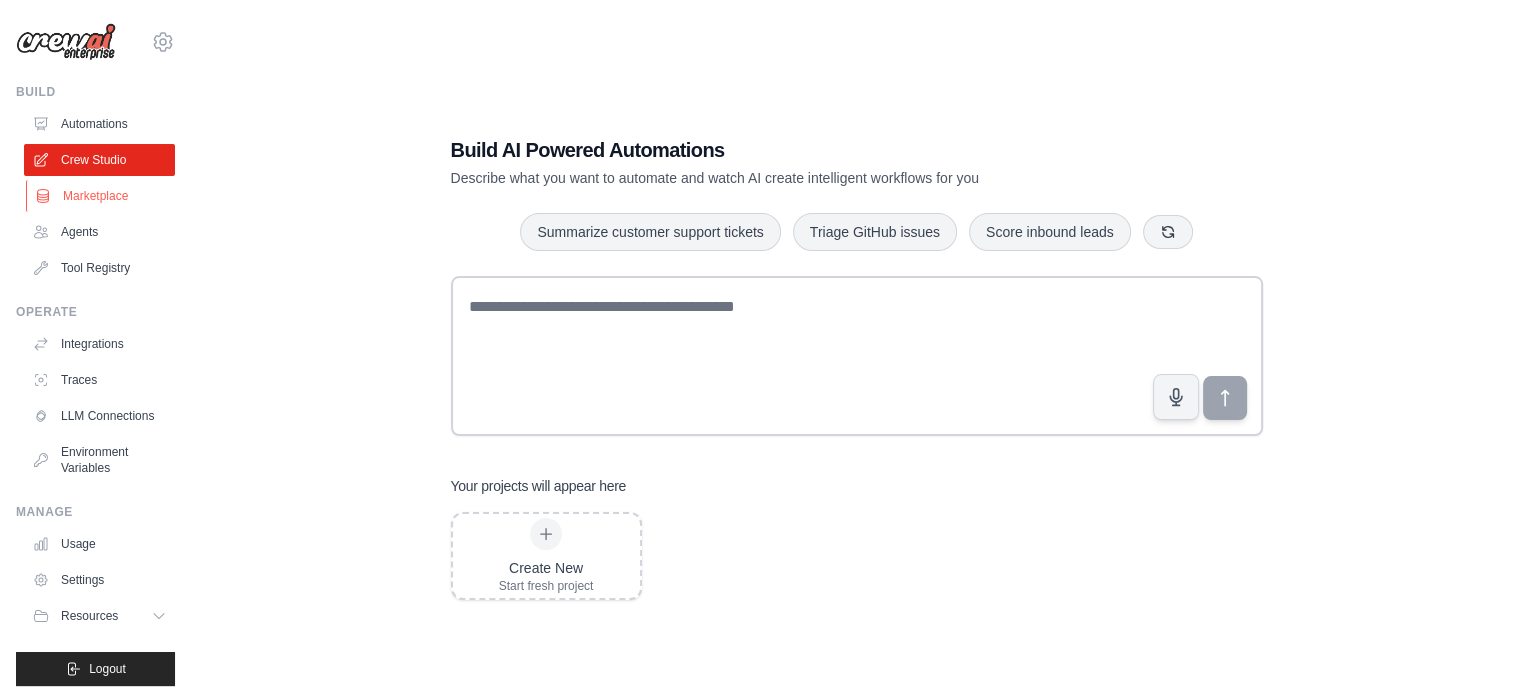 click on "Marketplace" at bounding box center [101, 196] 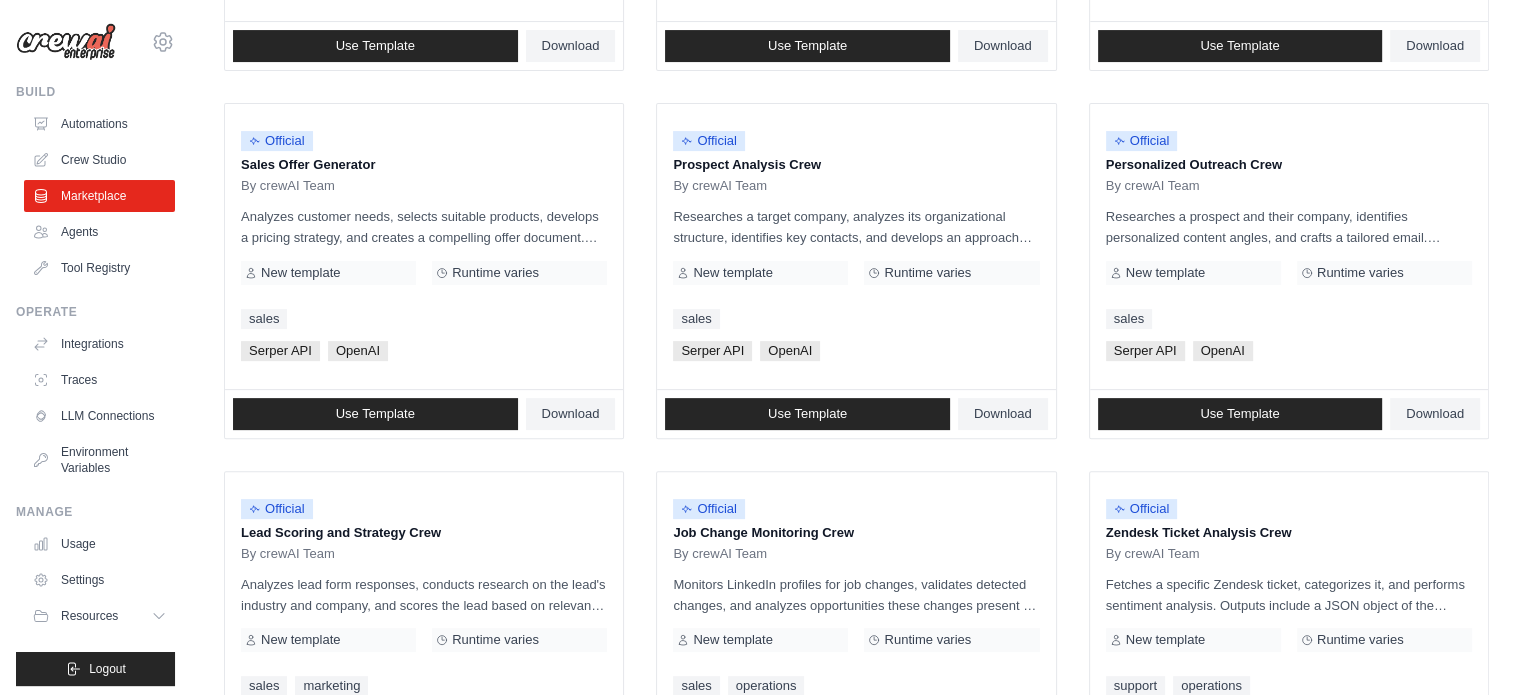 scroll, scrollTop: 501, scrollLeft: 0, axis: vertical 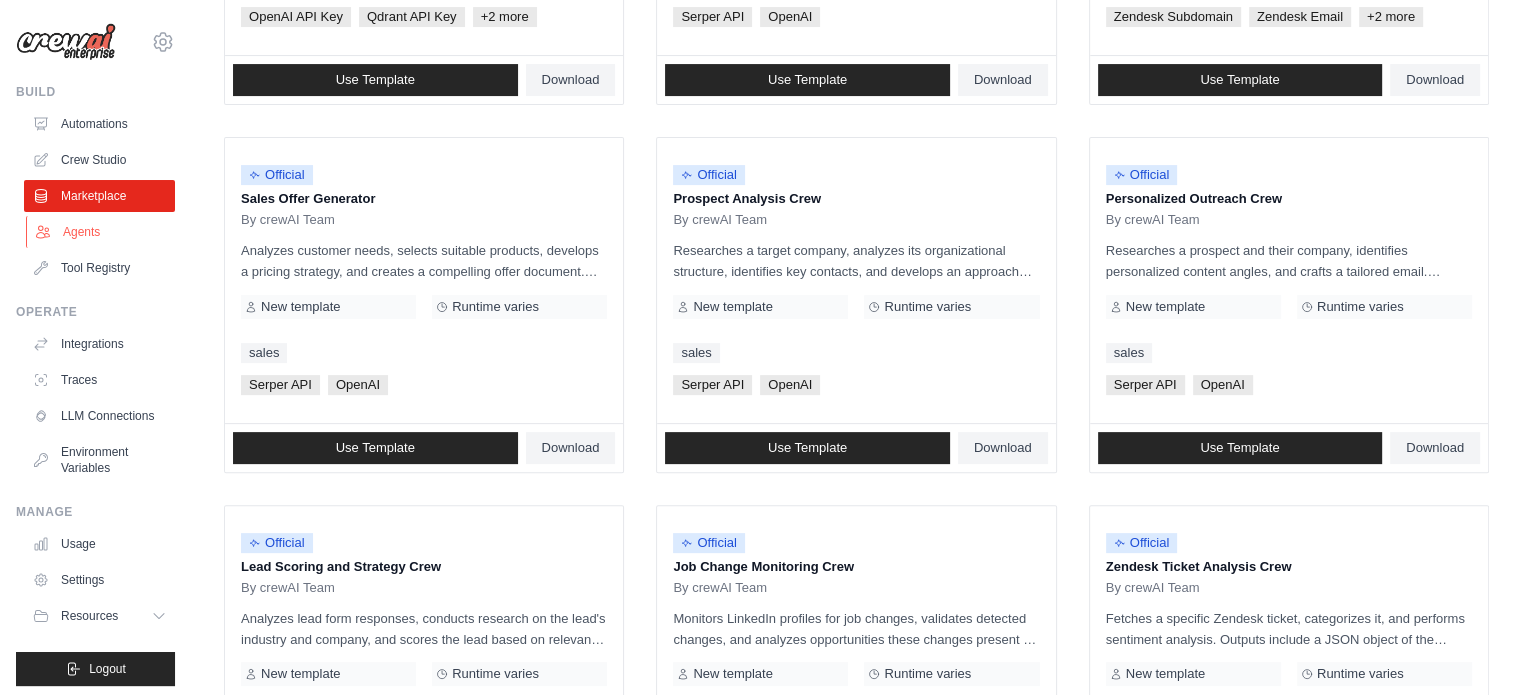 click on "Agents" at bounding box center [101, 232] 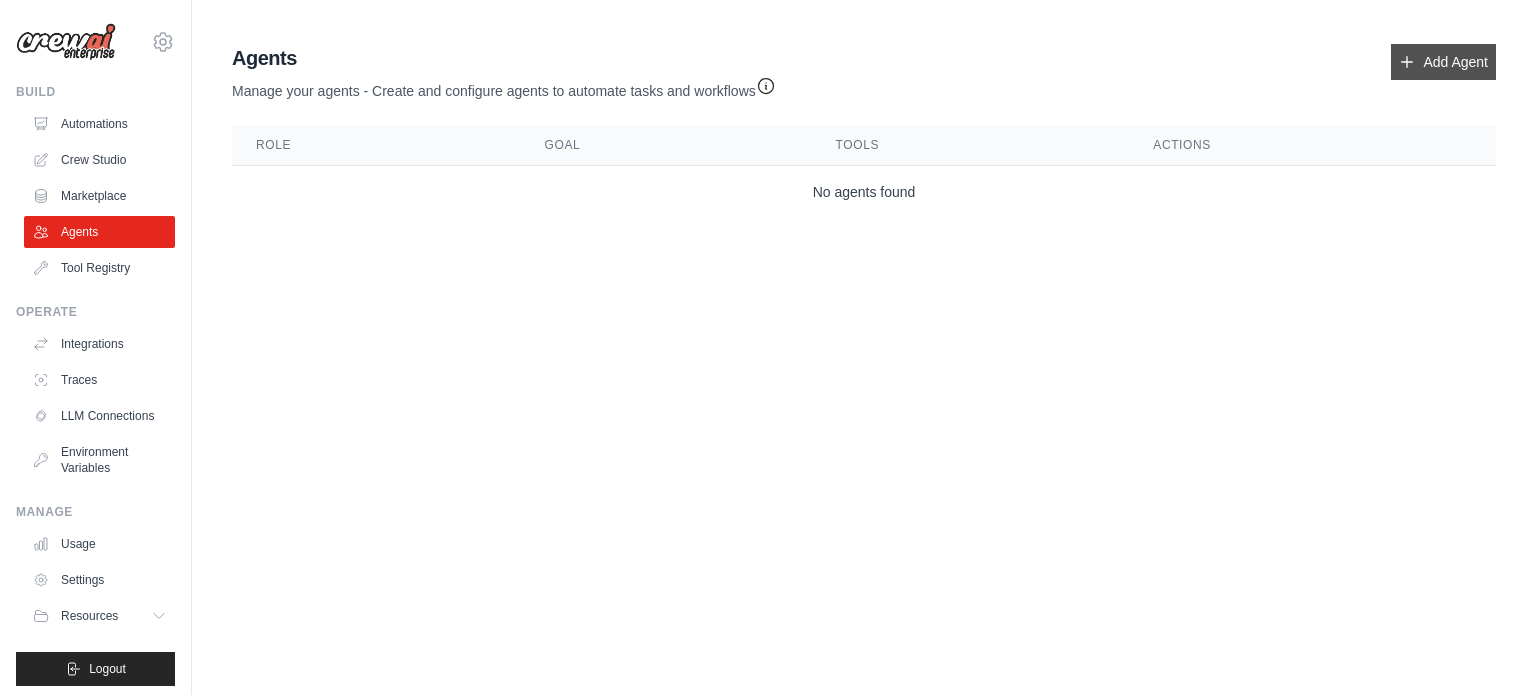 click on "Add Agent" at bounding box center (1443, 62) 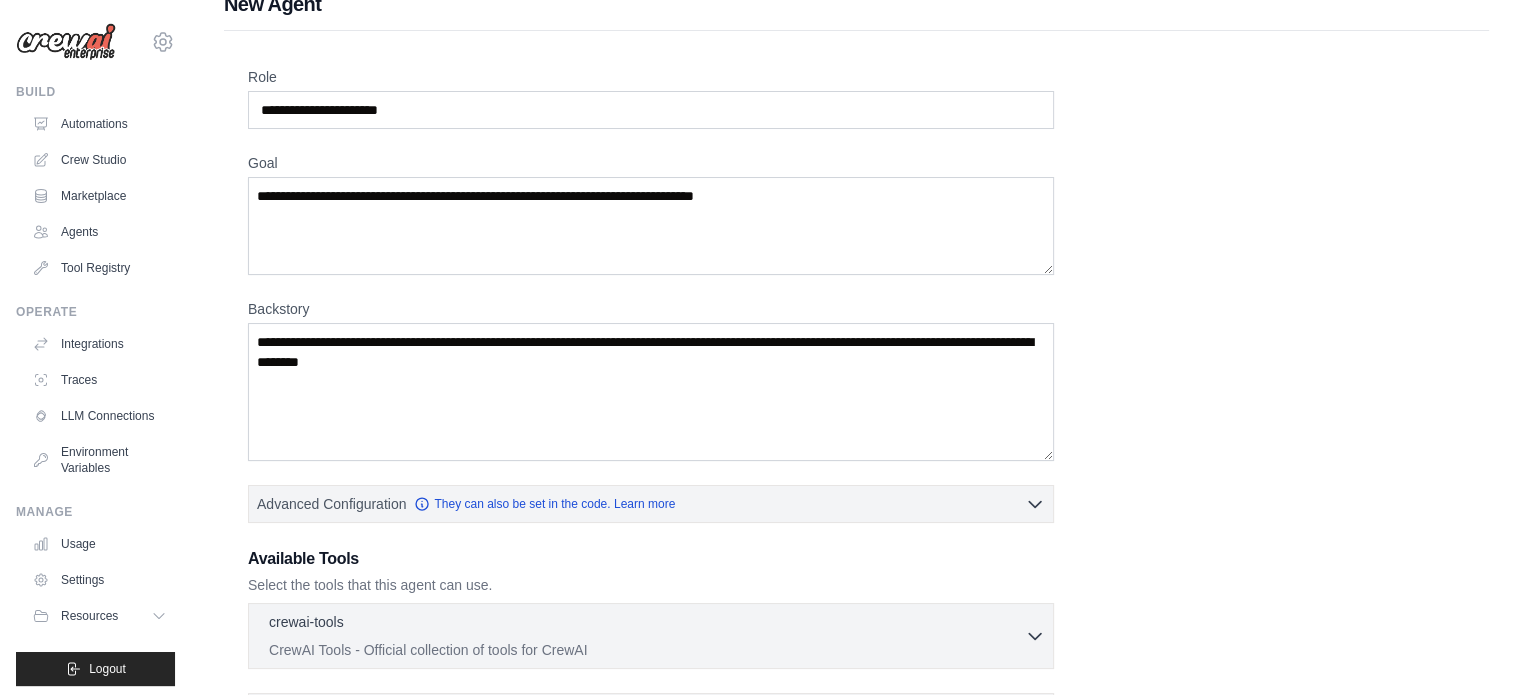 scroll, scrollTop: 0, scrollLeft: 0, axis: both 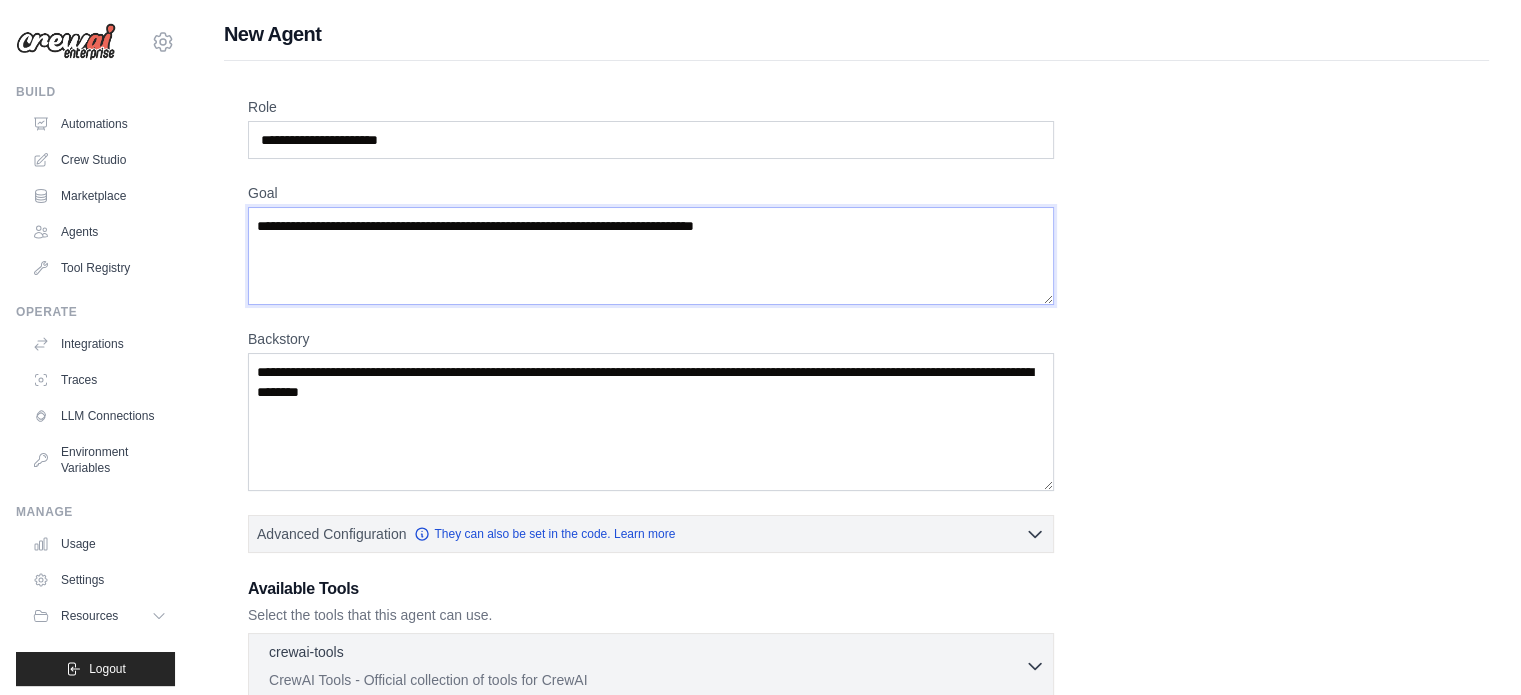 click on "Goal" at bounding box center [651, 256] 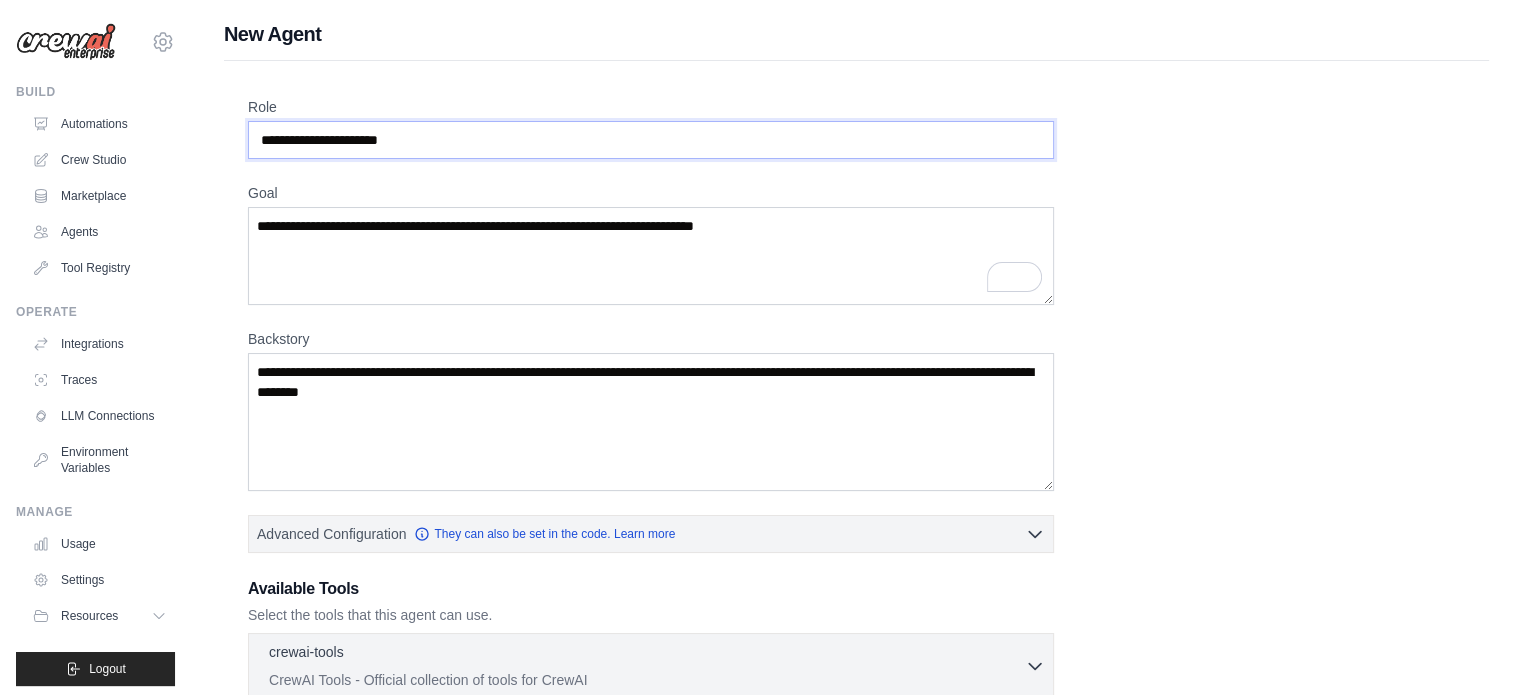 drag, startPoint x: 448, startPoint y: 137, endPoint x: 184, endPoint y: 129, distance: 264.1212 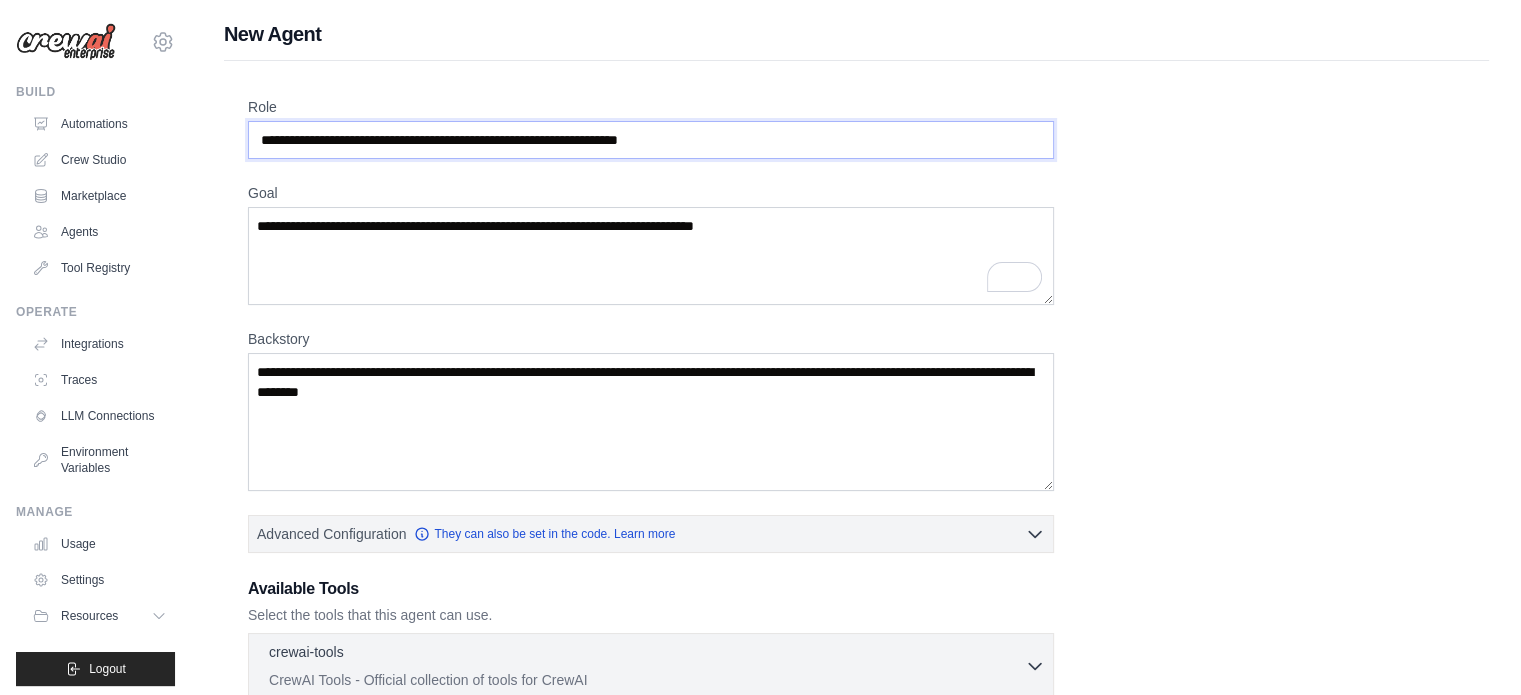 type on "**********" 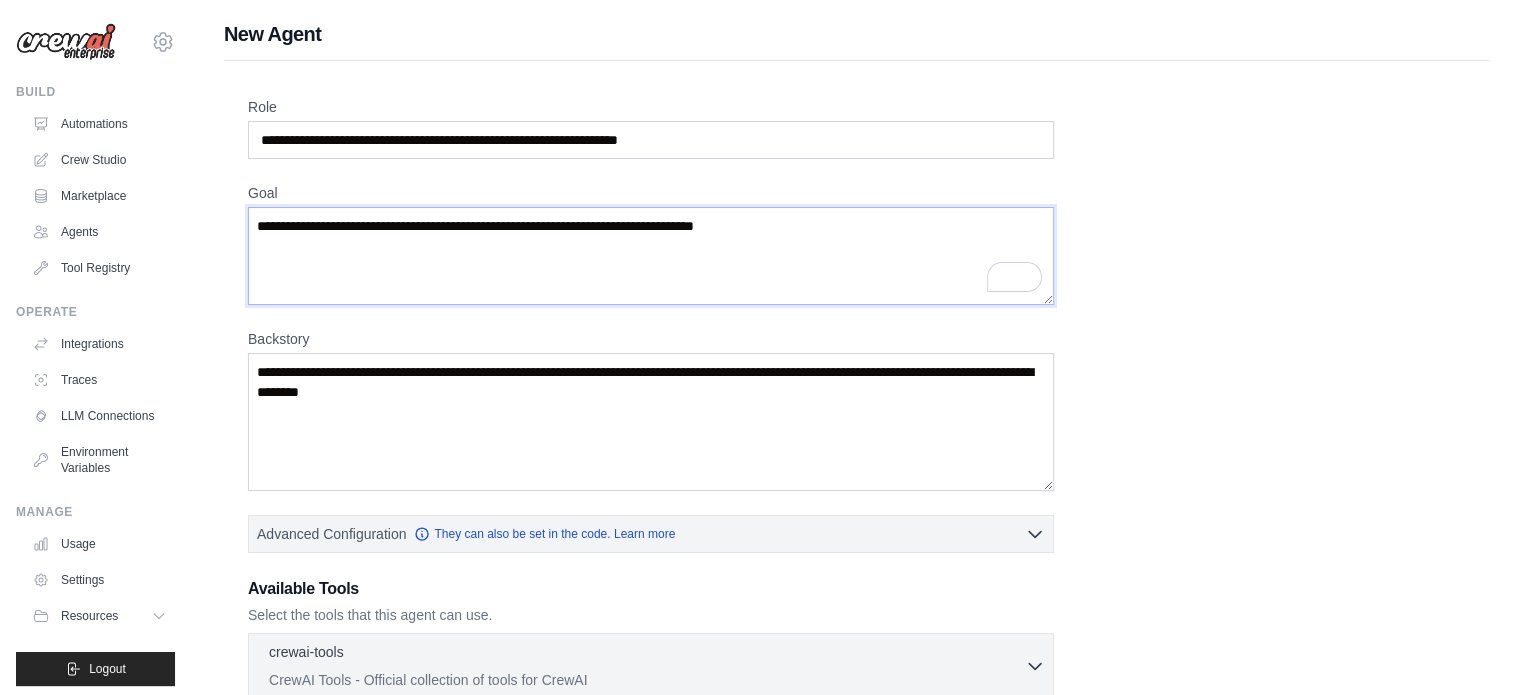 click on "Goal" at bounding box center (651, 256) 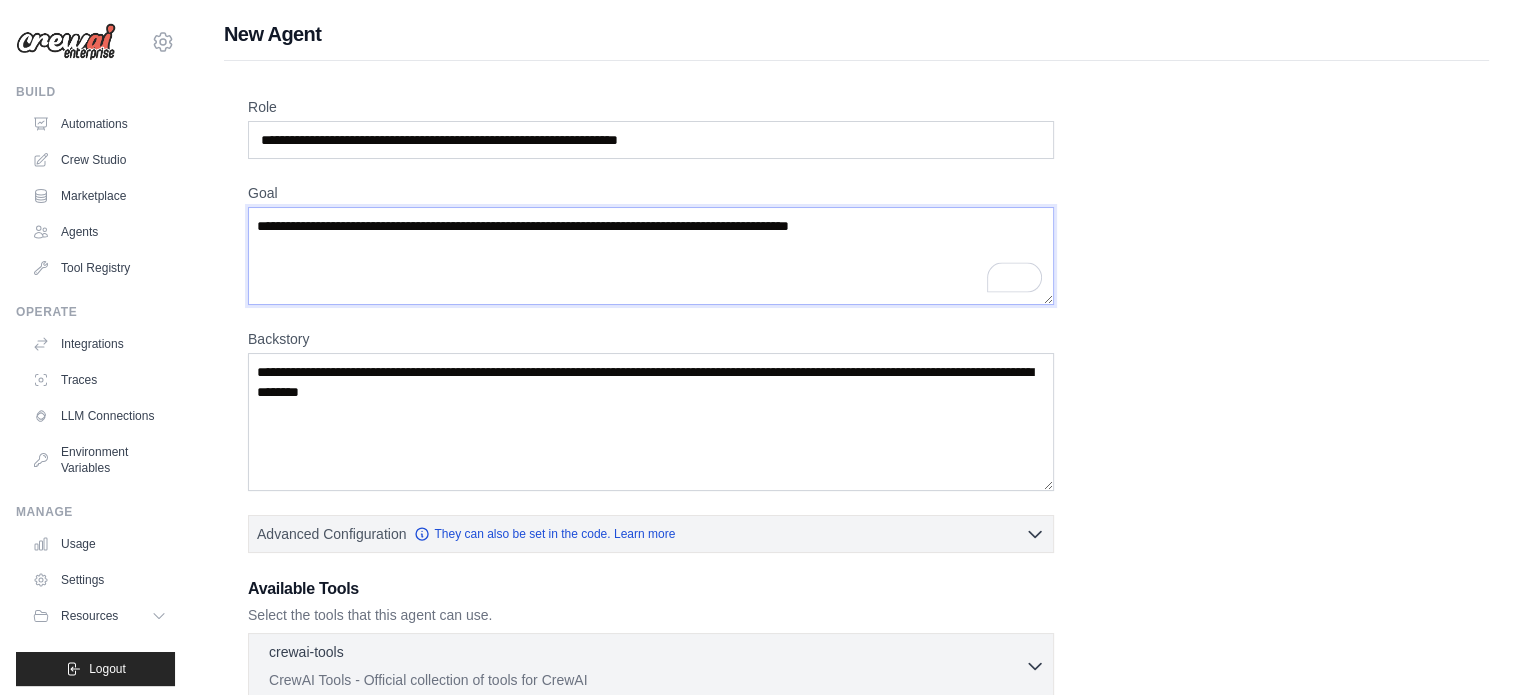 type on "**********" 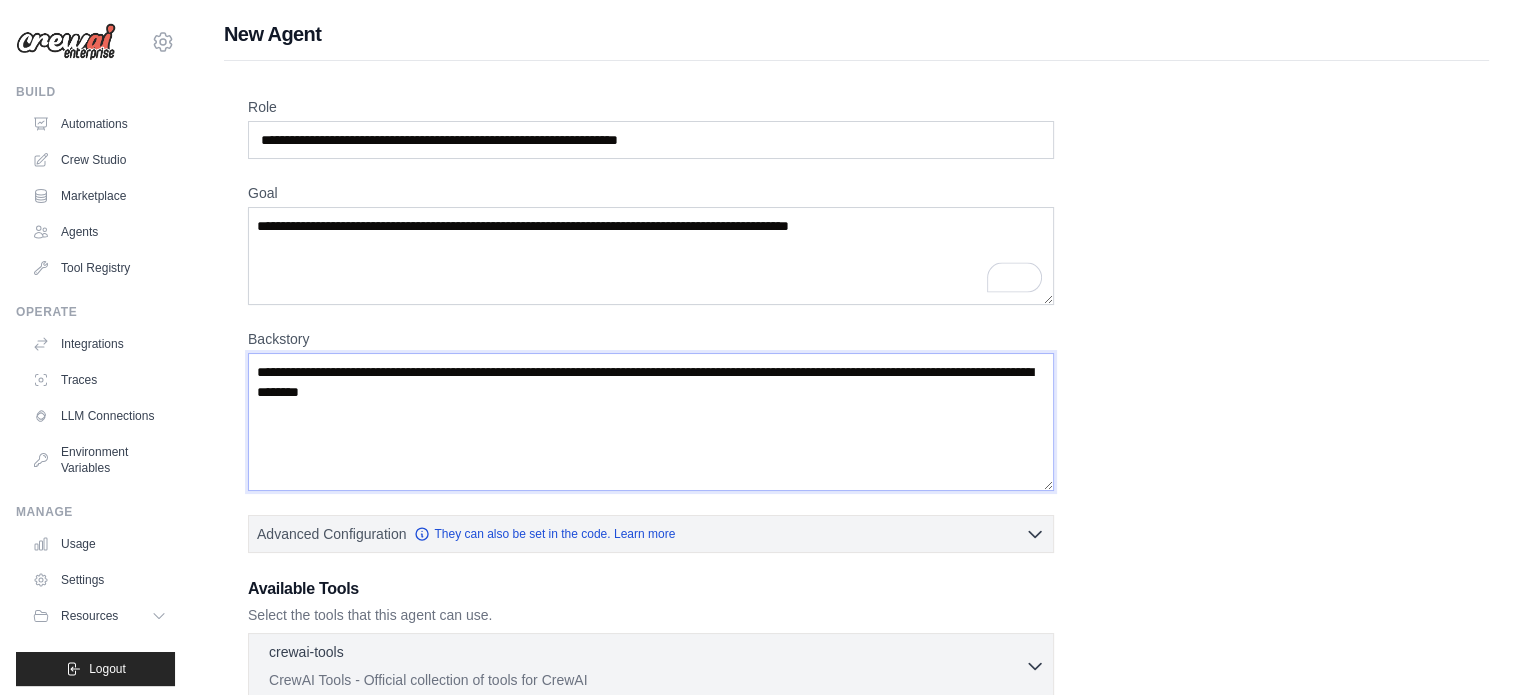 click on "Backstory" at bounding box center (651, 422) 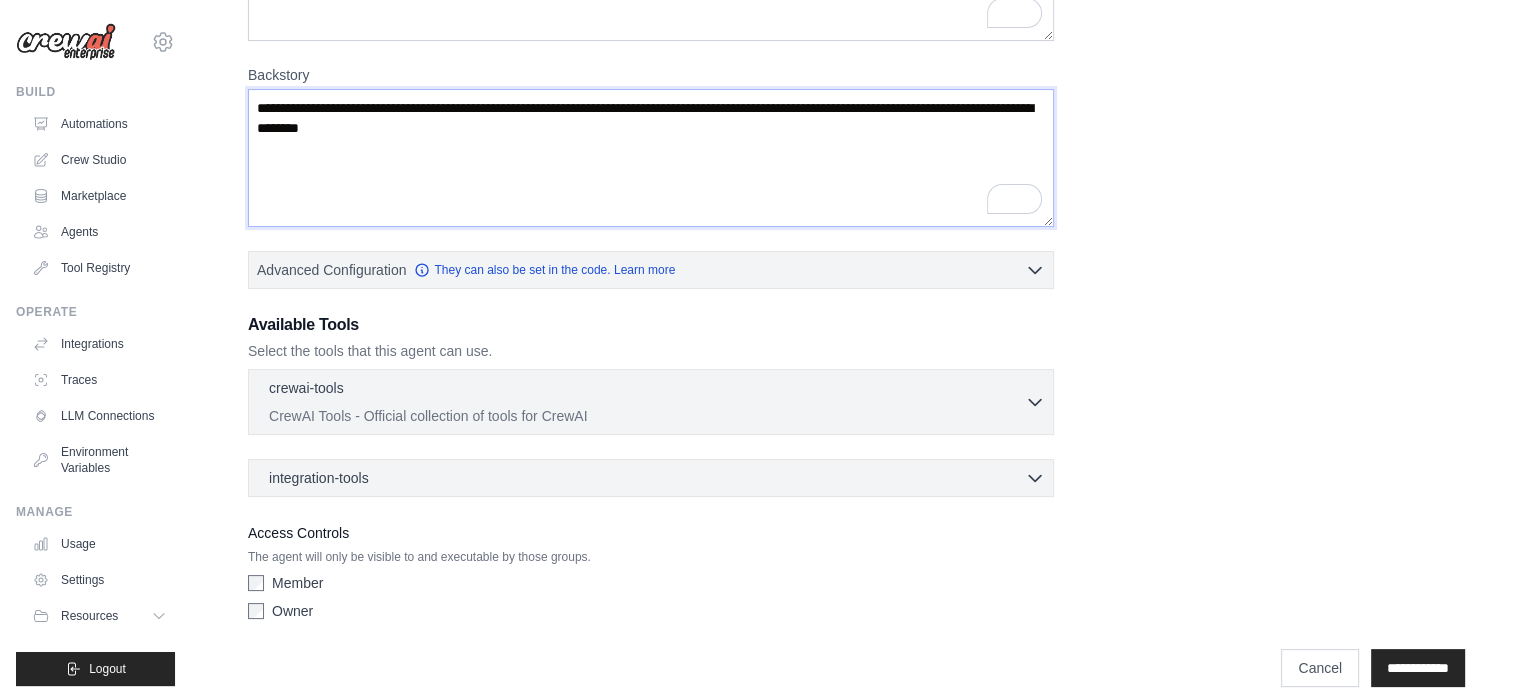 scroll, scrollTop: 266, scrollLeft: 0, axis: vertical 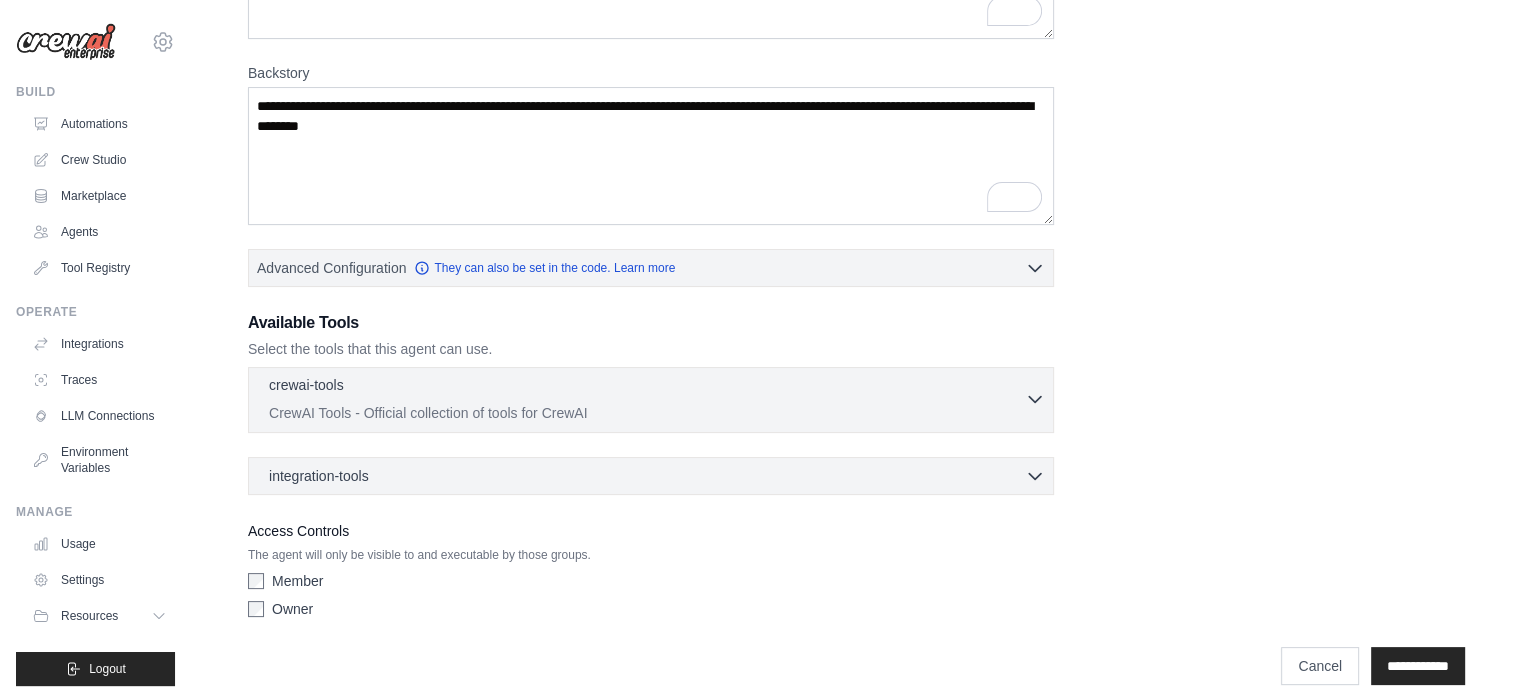 click on "CrewAI Tools - Official collection of tools for CrewAI" at bounding box center (647, 413) 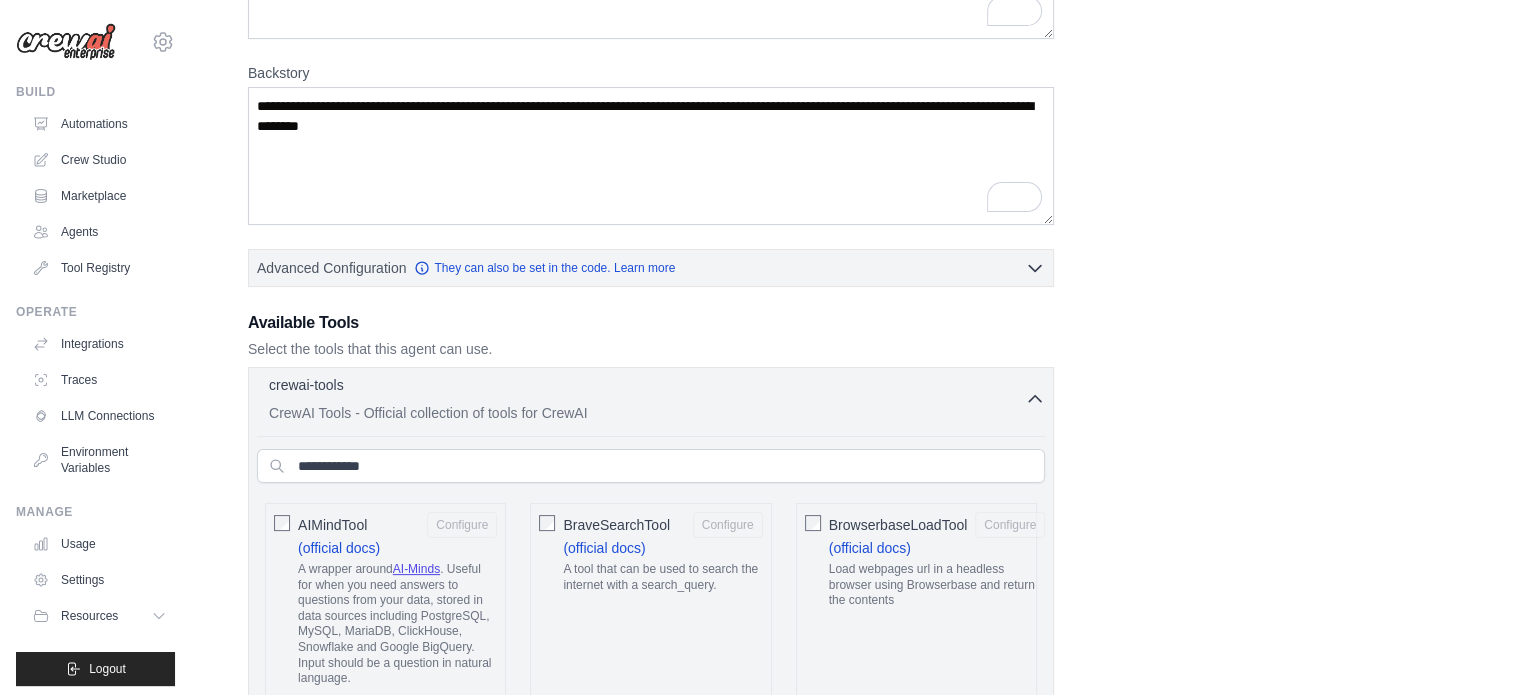 click on "CrewAI Tools - Official collection of tools for CrewAI" at bounding box center [647, 413] 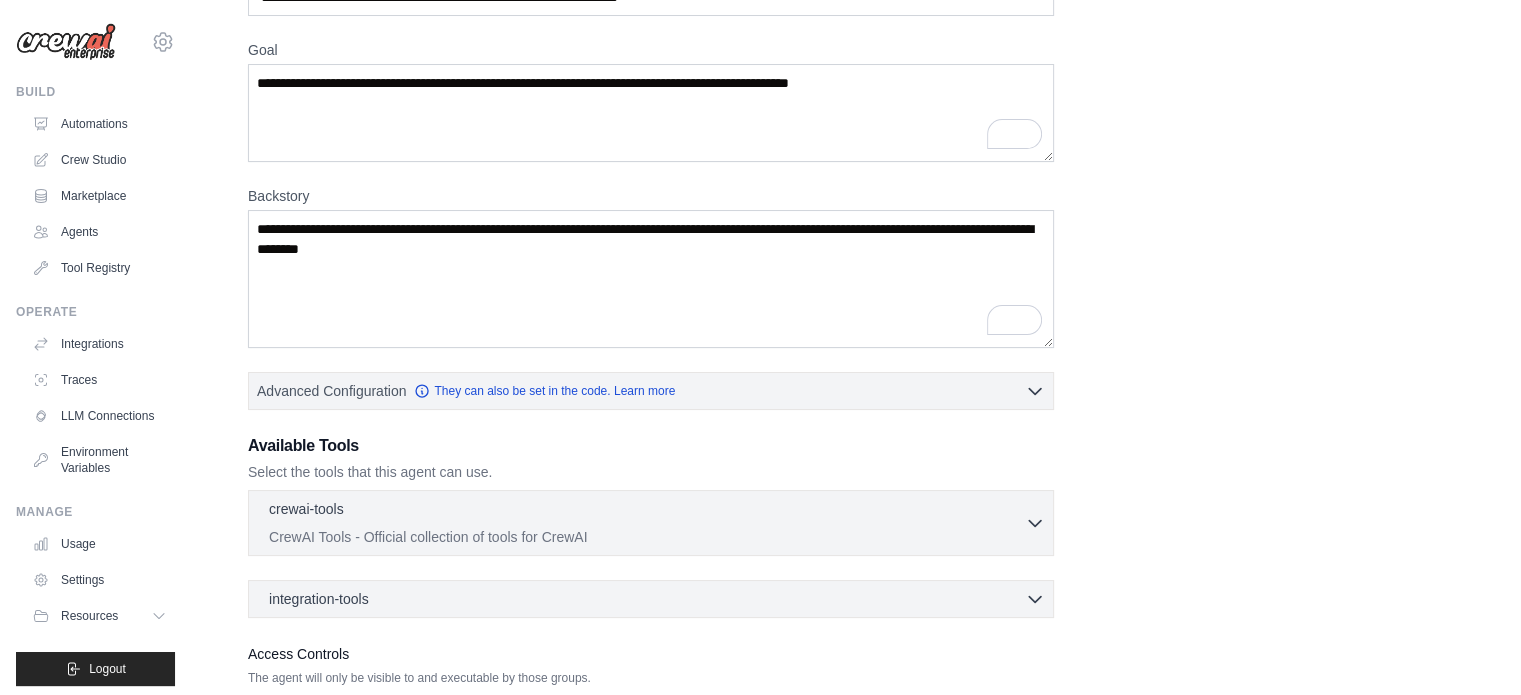 scroll, scrollTop: 142, scrollLeft: 0, axis: vertical 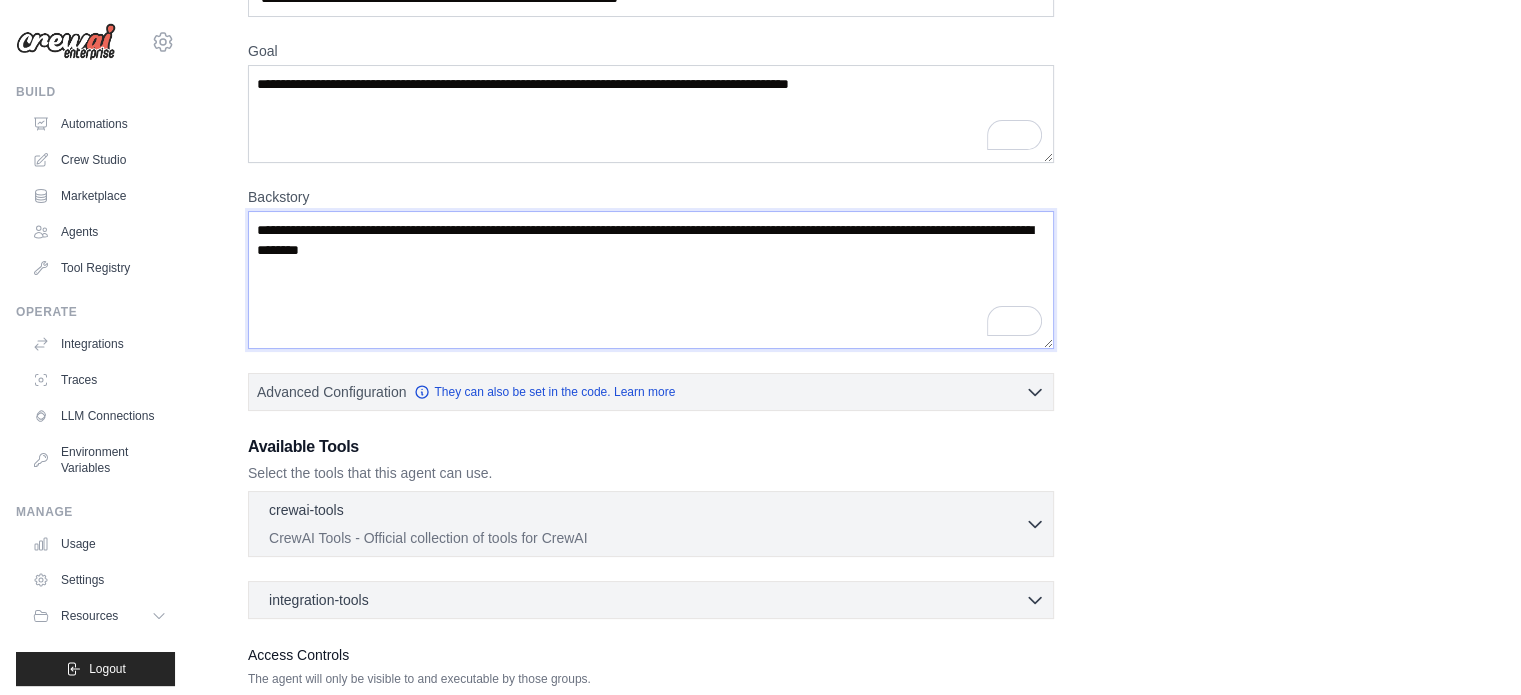 click on "Backstory" at bounding box center (651, 280) 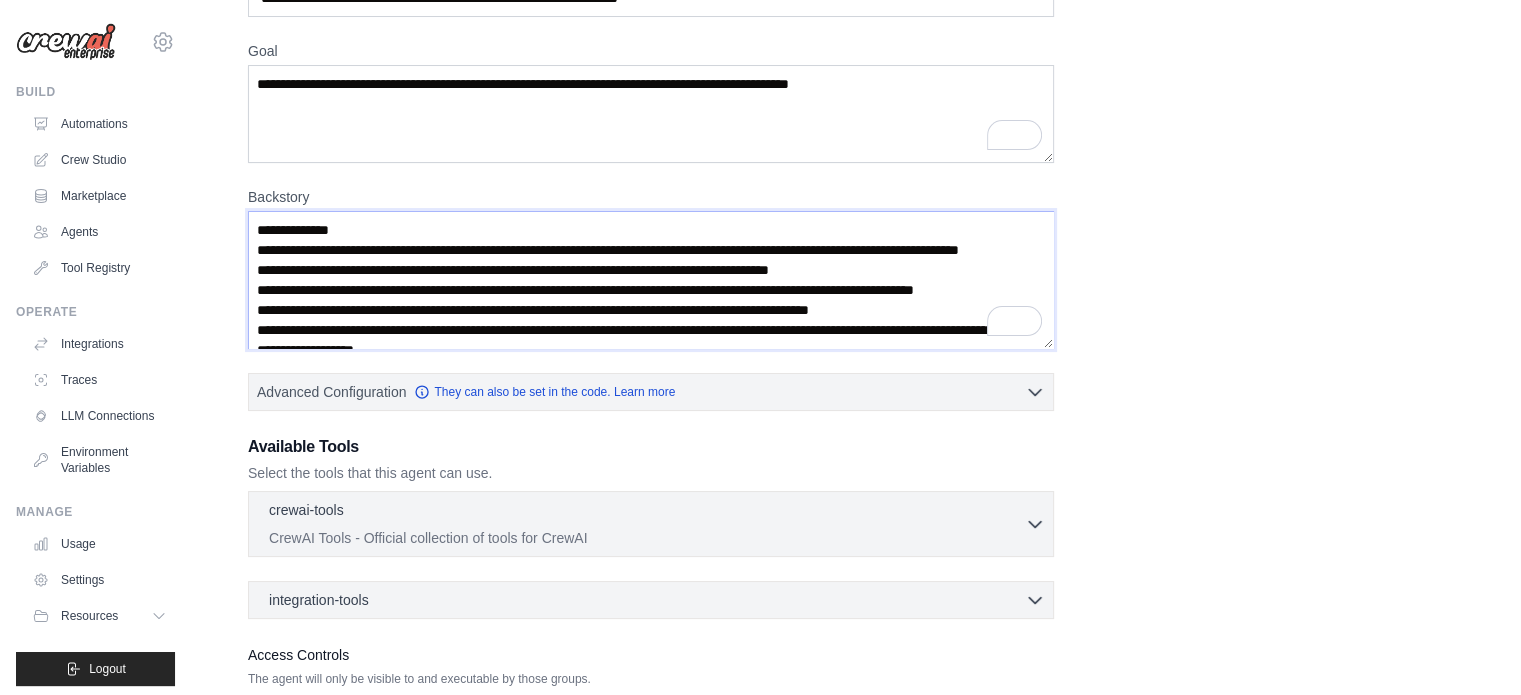 scroll, scrollTop: 1110, scrollLeft: 0, axis: vertical 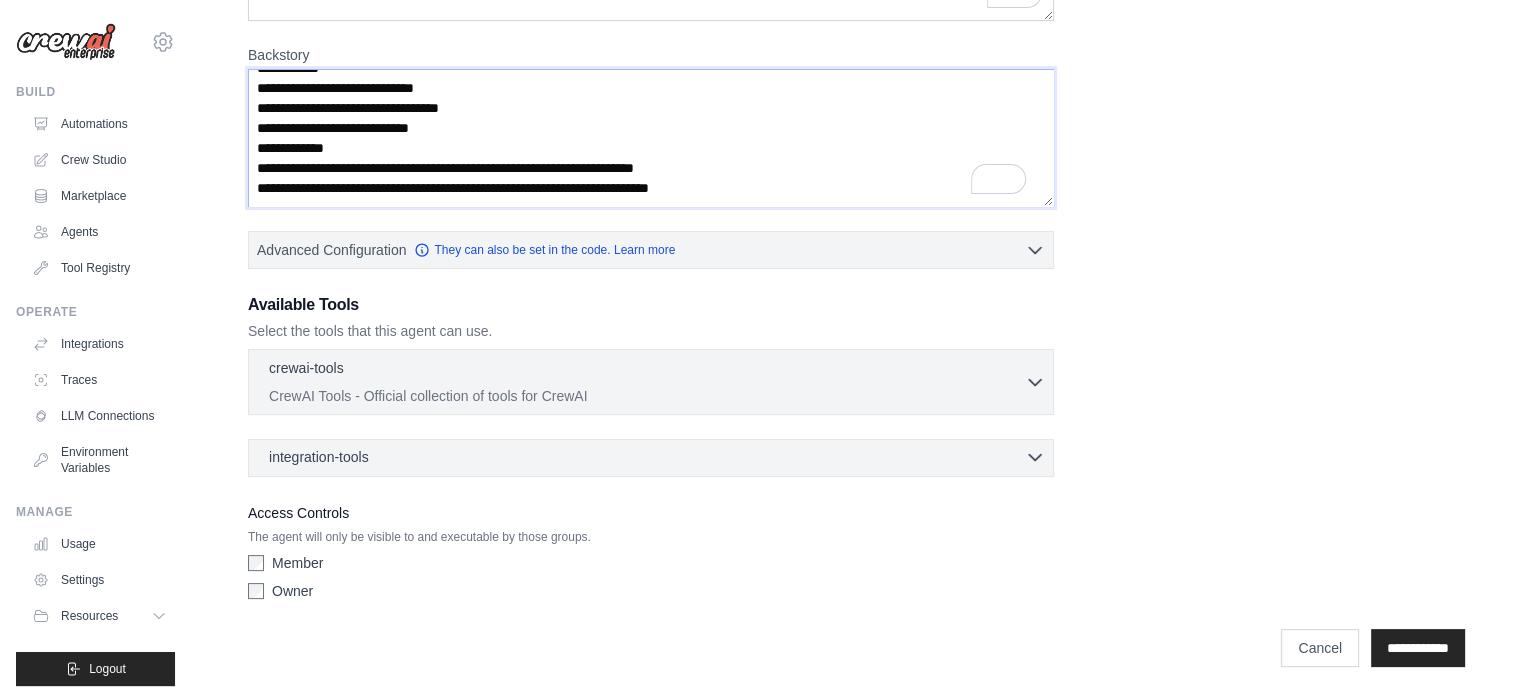 type on "**********" 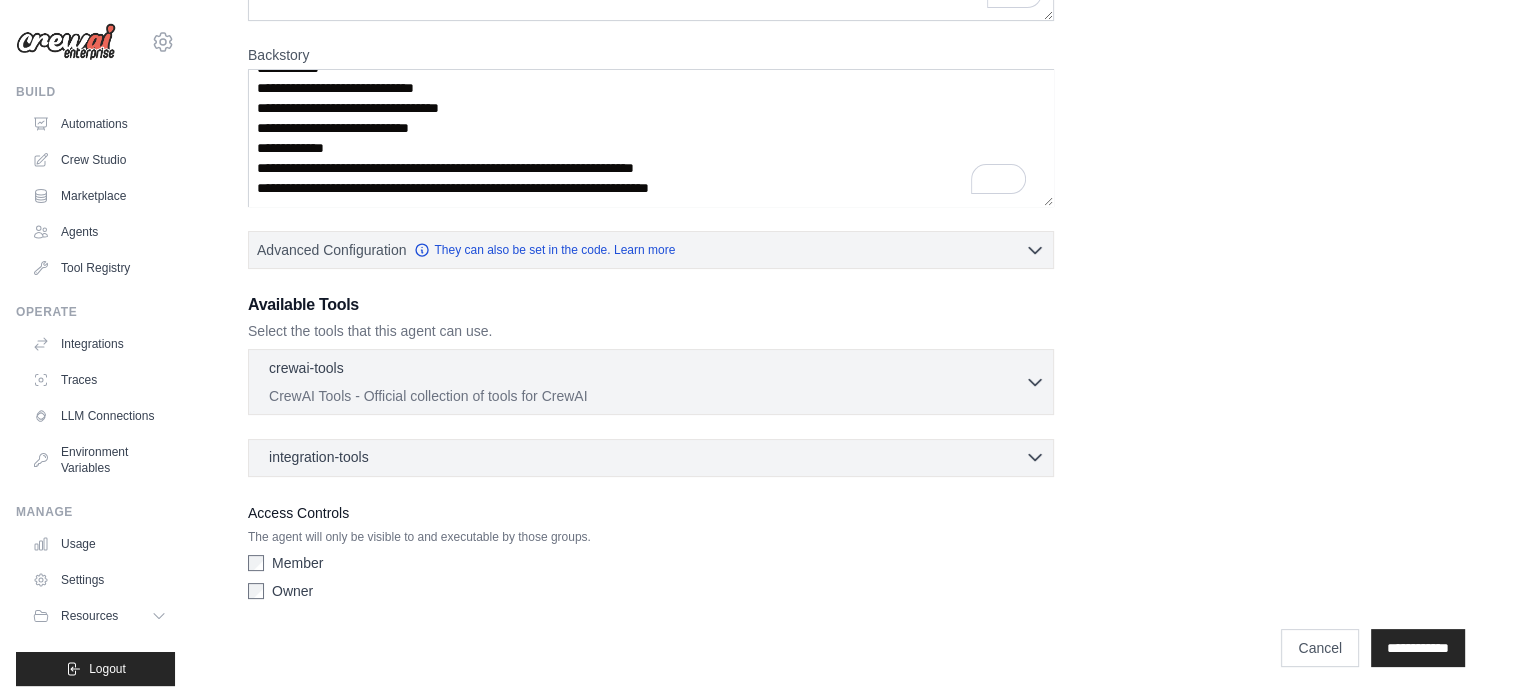 click on "integration-tools" at bounding box center (319, 457) 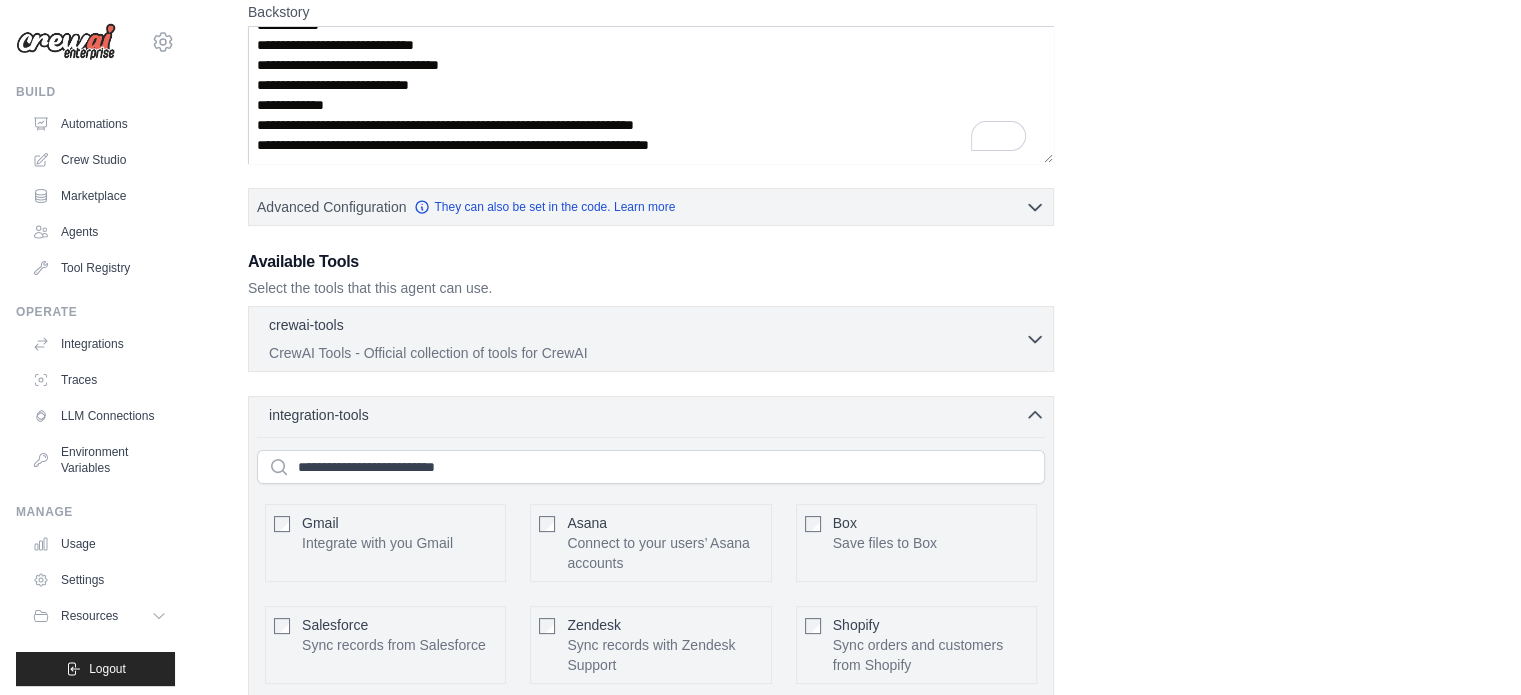 scroll, scrollTop: 308, scrollLeft: 0, axis: vertical 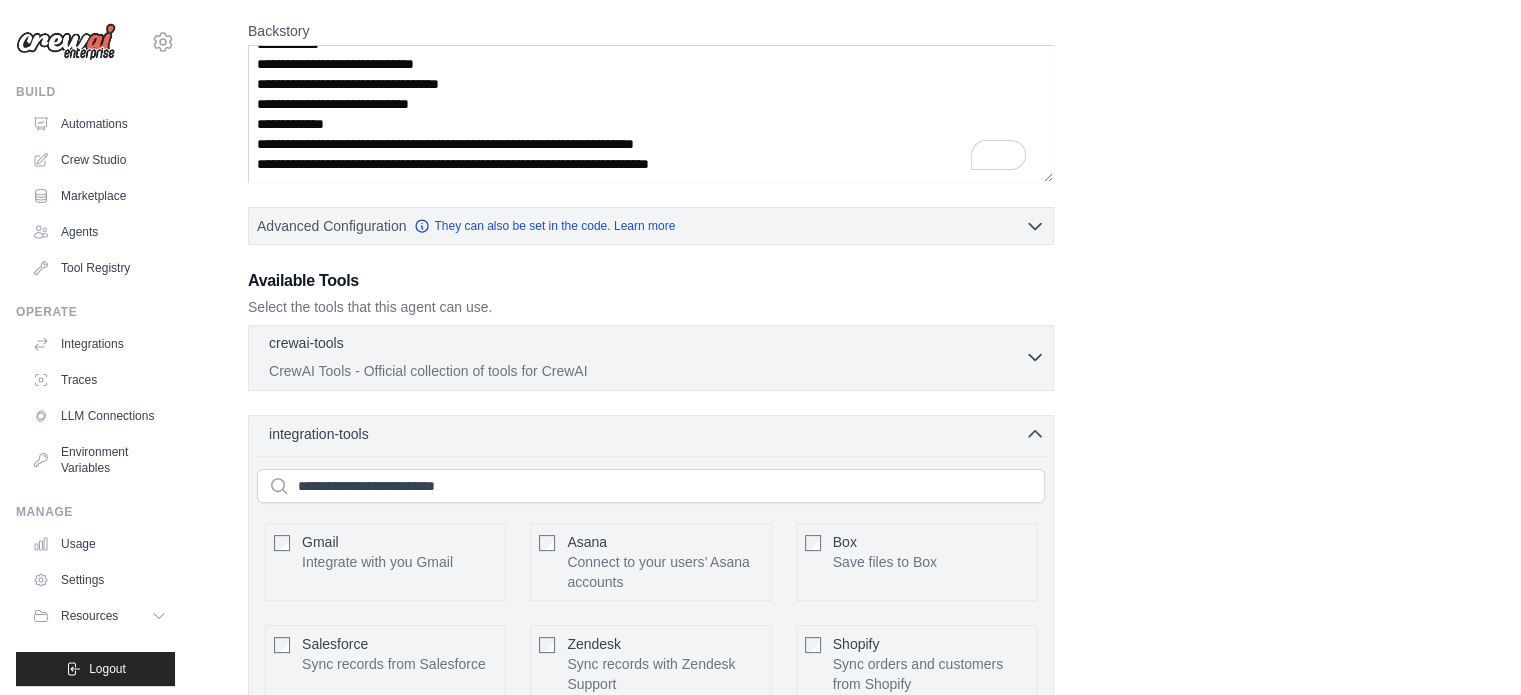 click on "crewai-tools
0 selected
CrewAI Tools - Official collection of tools for CrewAI" at bounding box center [647, 357] 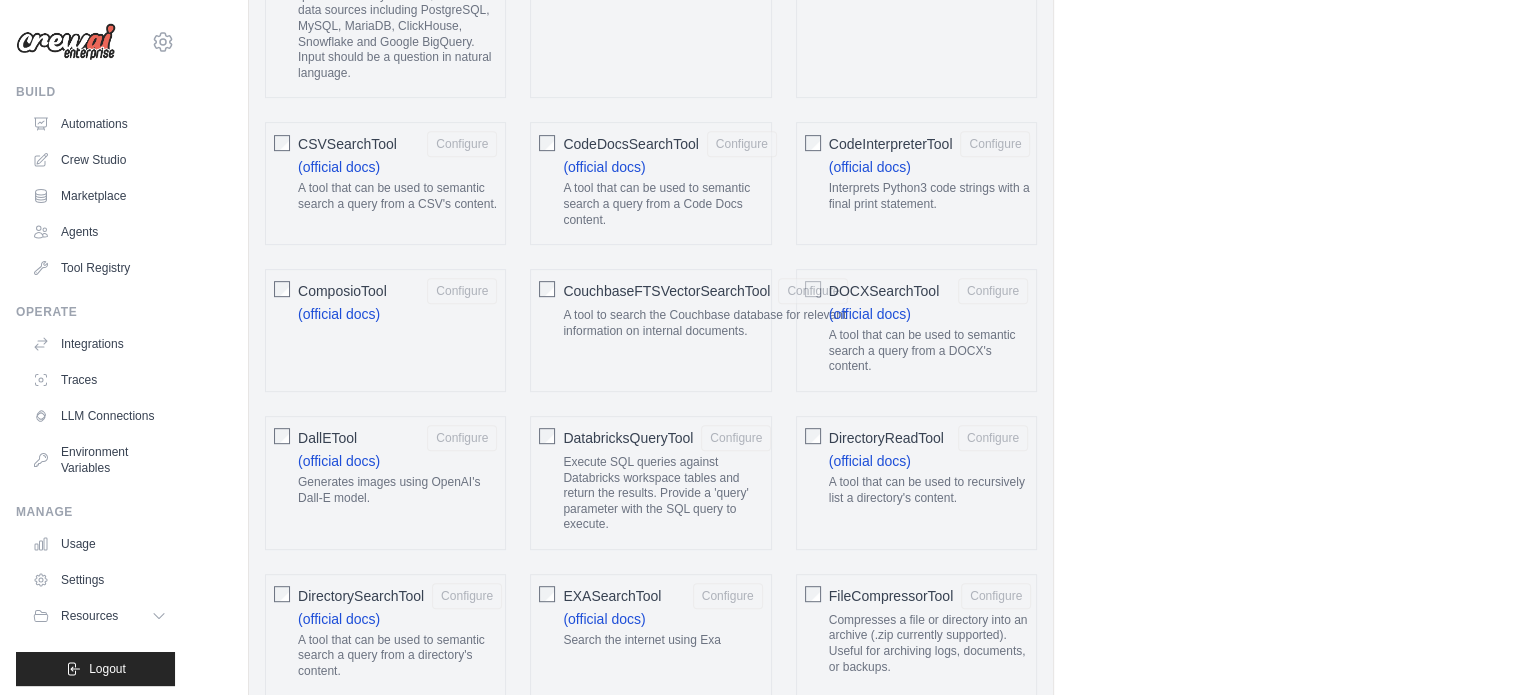 scroll, scrollTop: 897, scrollLeft: 0, axis: vertical 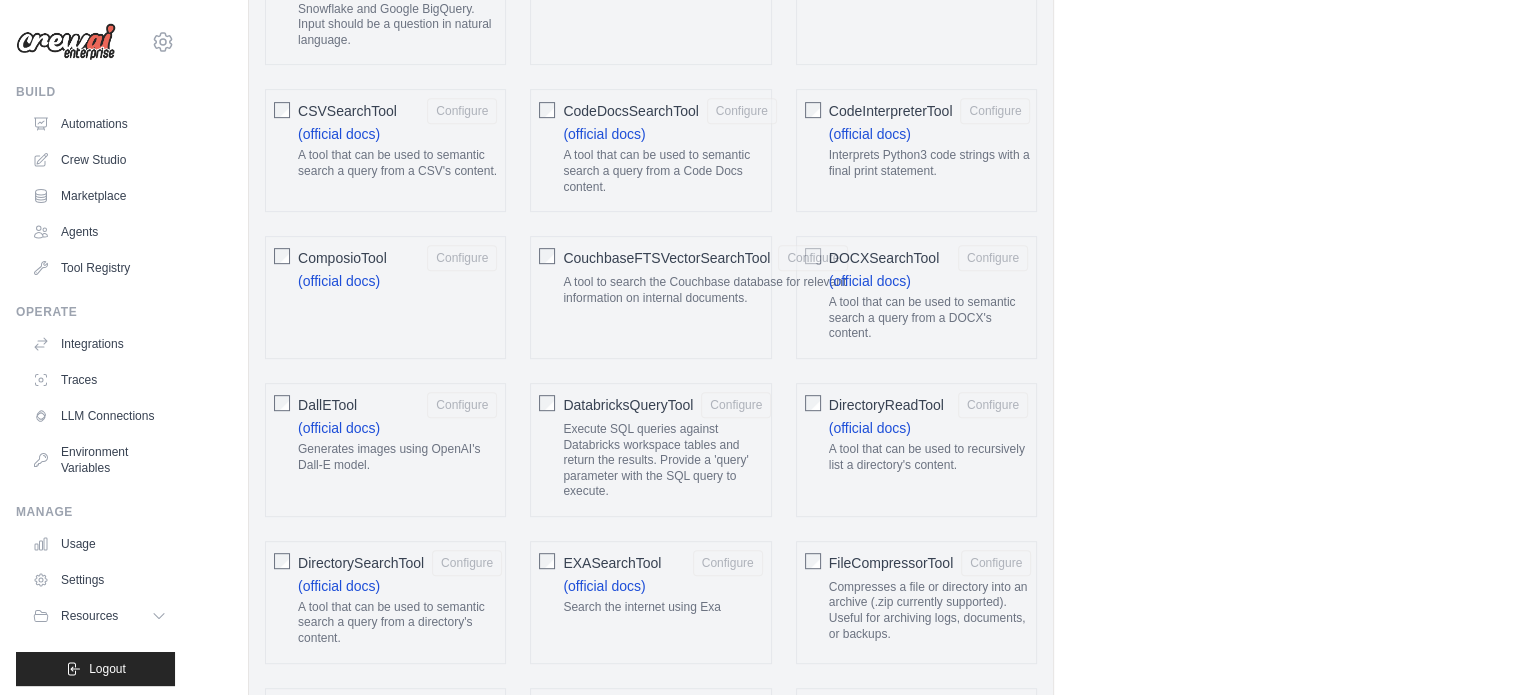 click on "**********" at bounding box center [856, 1751] 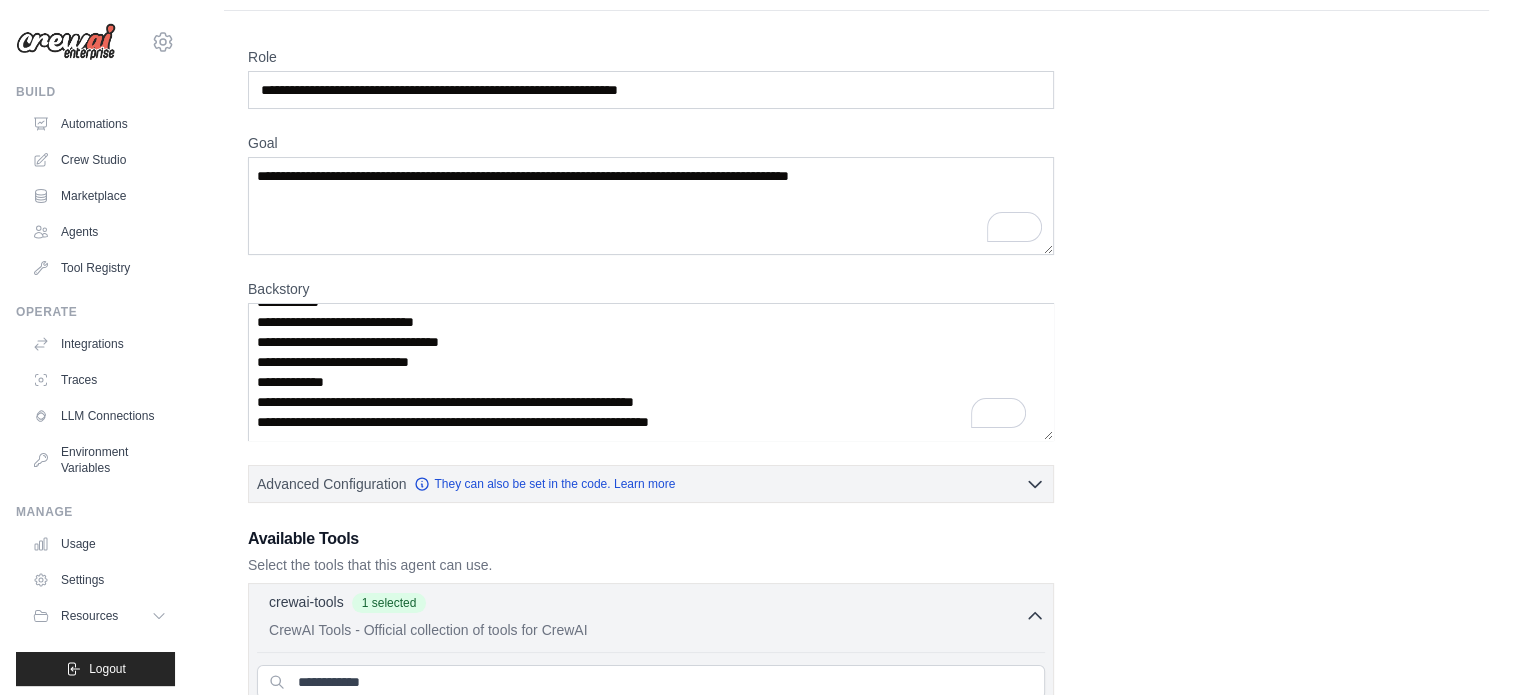 scroll, scrollTop: 0, scrollLeft: 0, axis: both 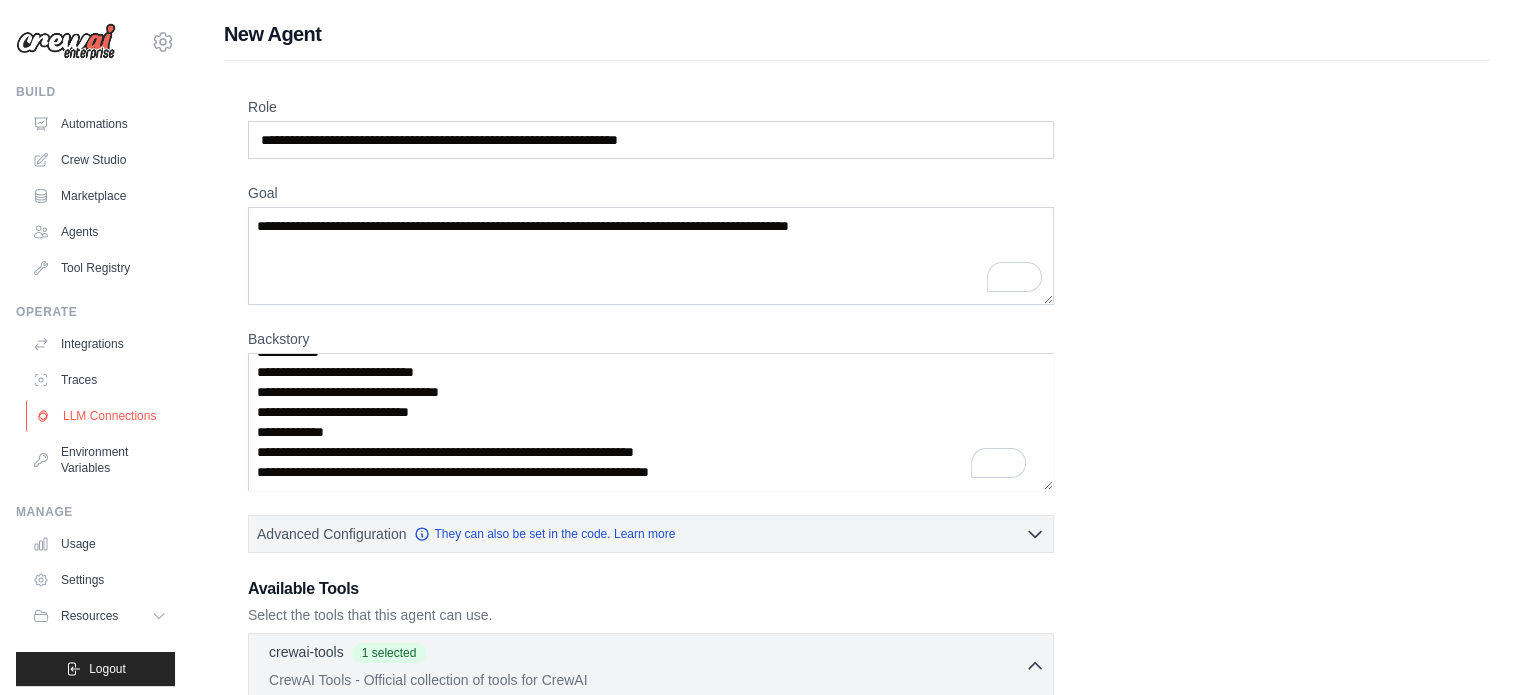click on "LLM Connections" at bounding box center [101, 416] 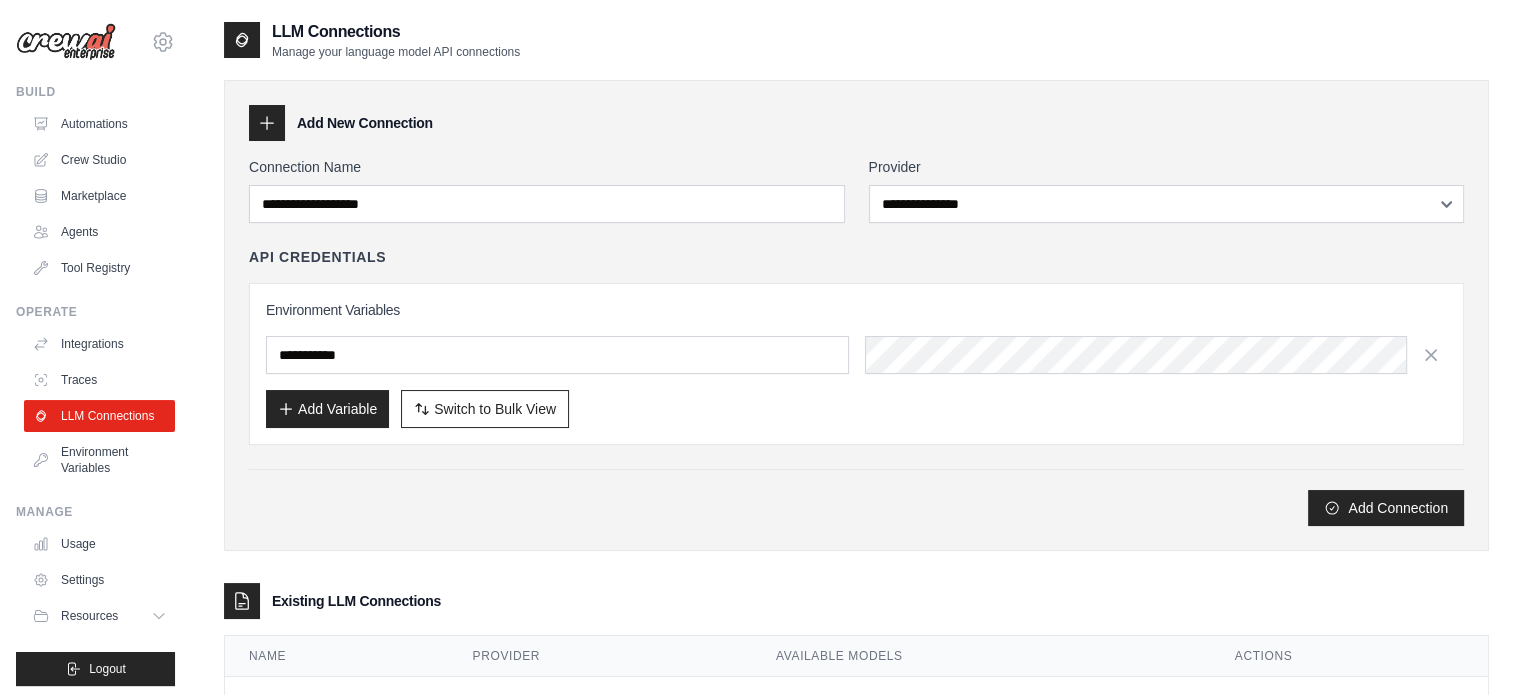 click 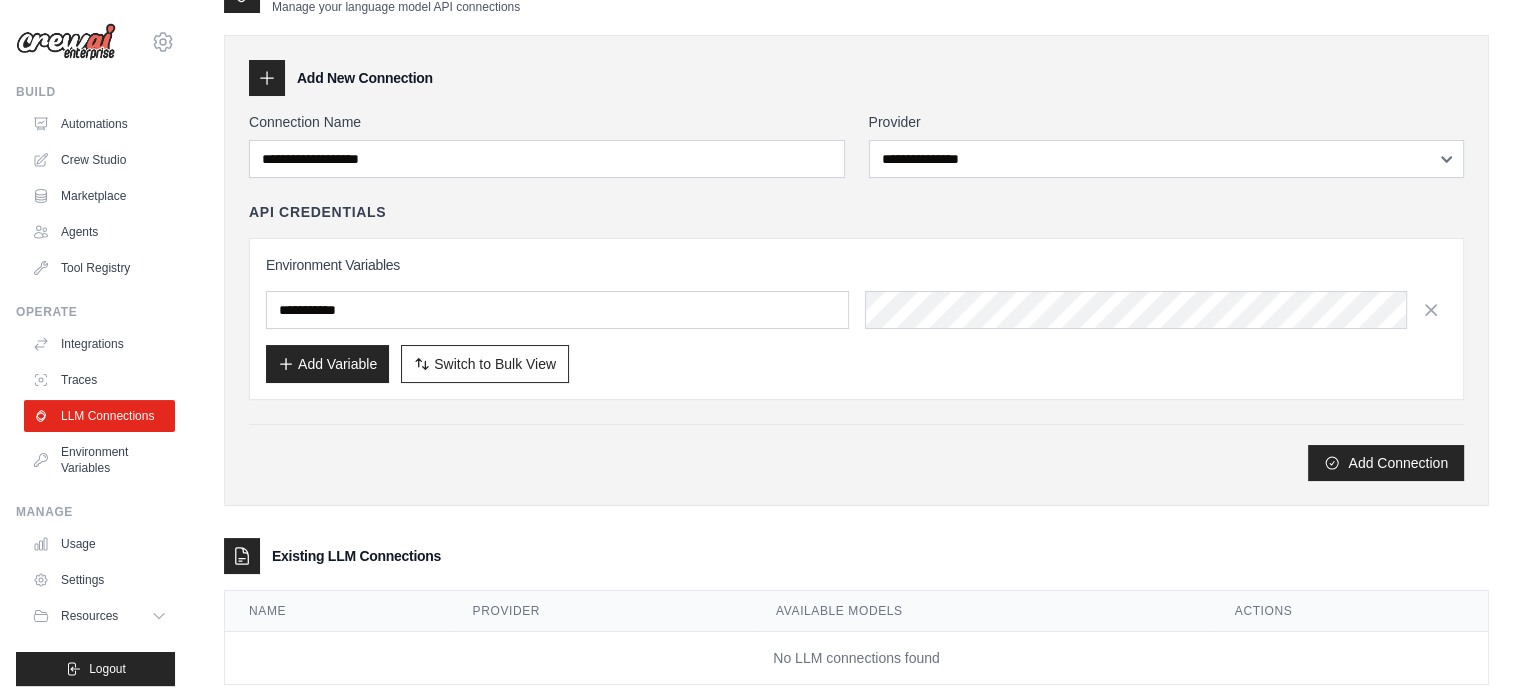 scroll, scrollTop: 0, scrollLeft: 0, axis: both 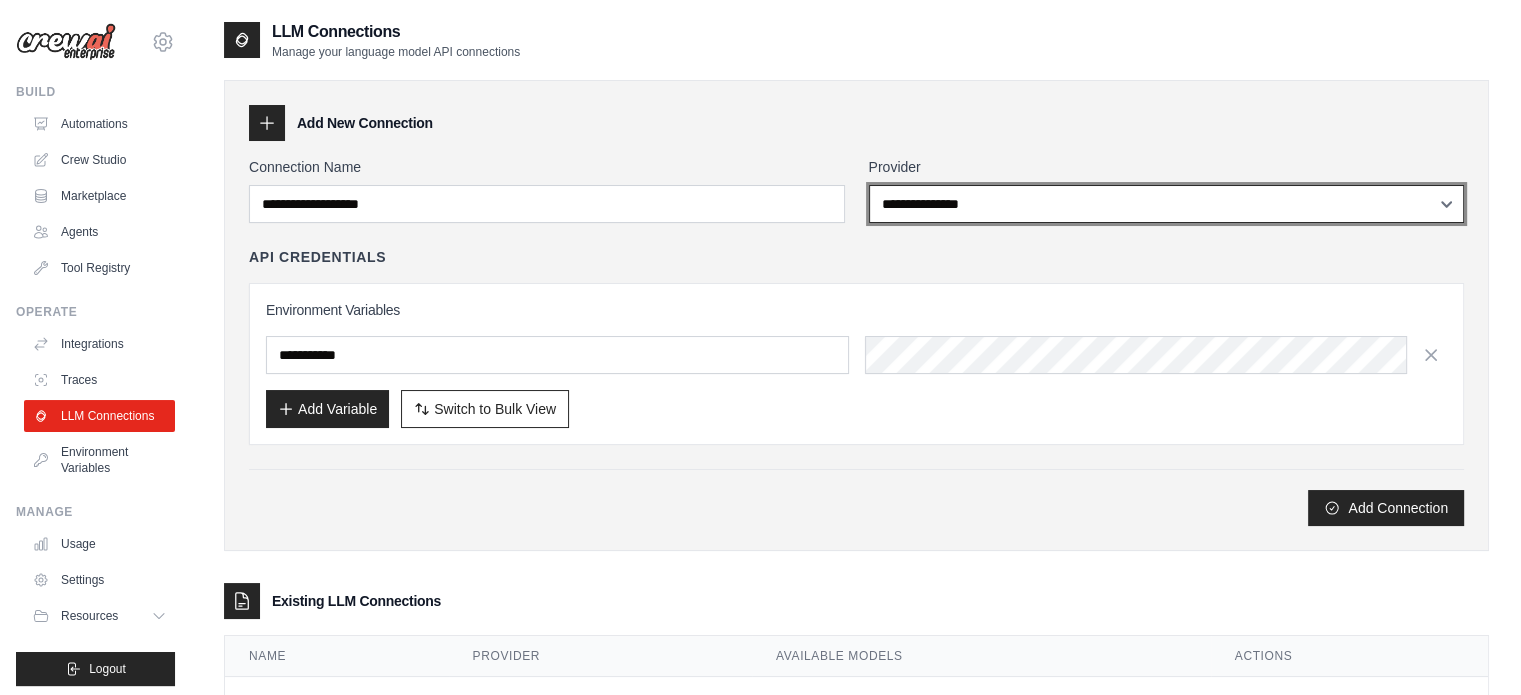 click on "**********" at bounding box center (1167, 204) 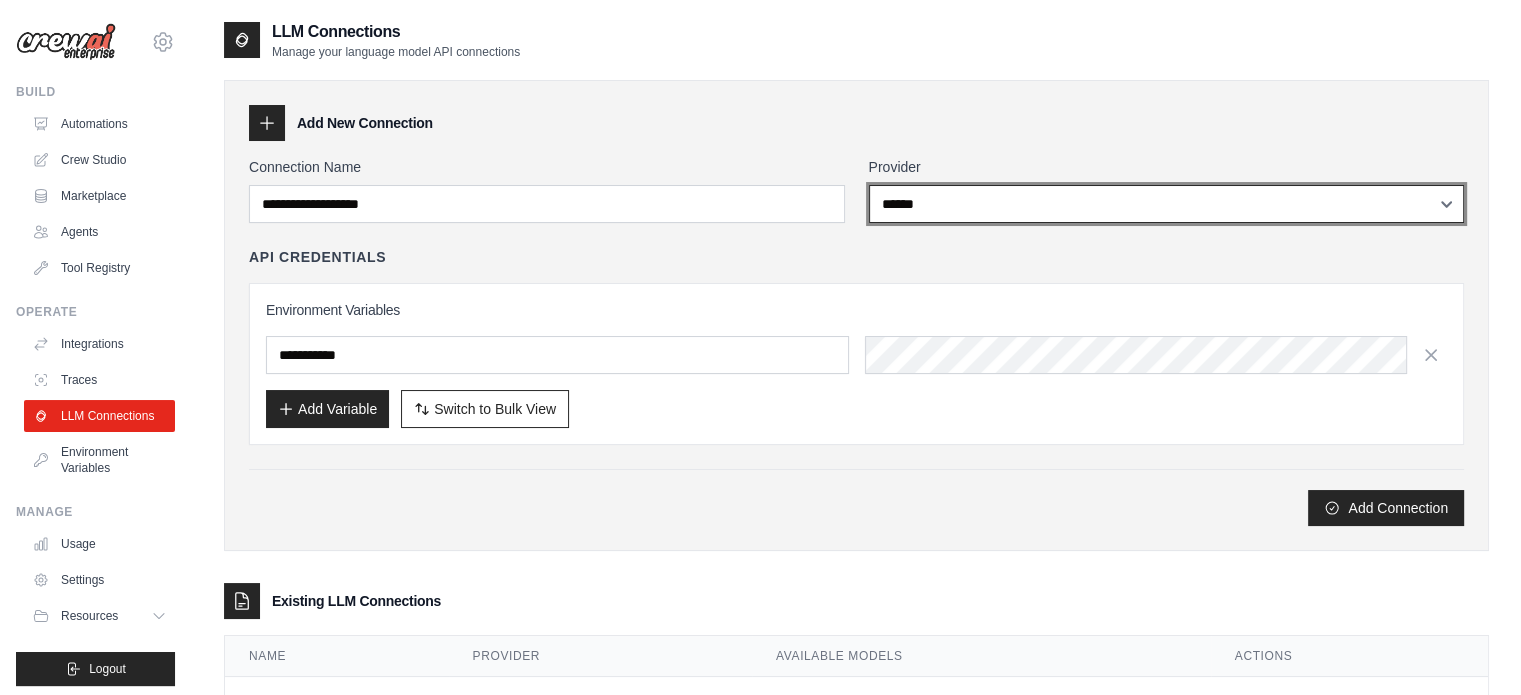 click on "**********" at bounding box center (1167, 204) 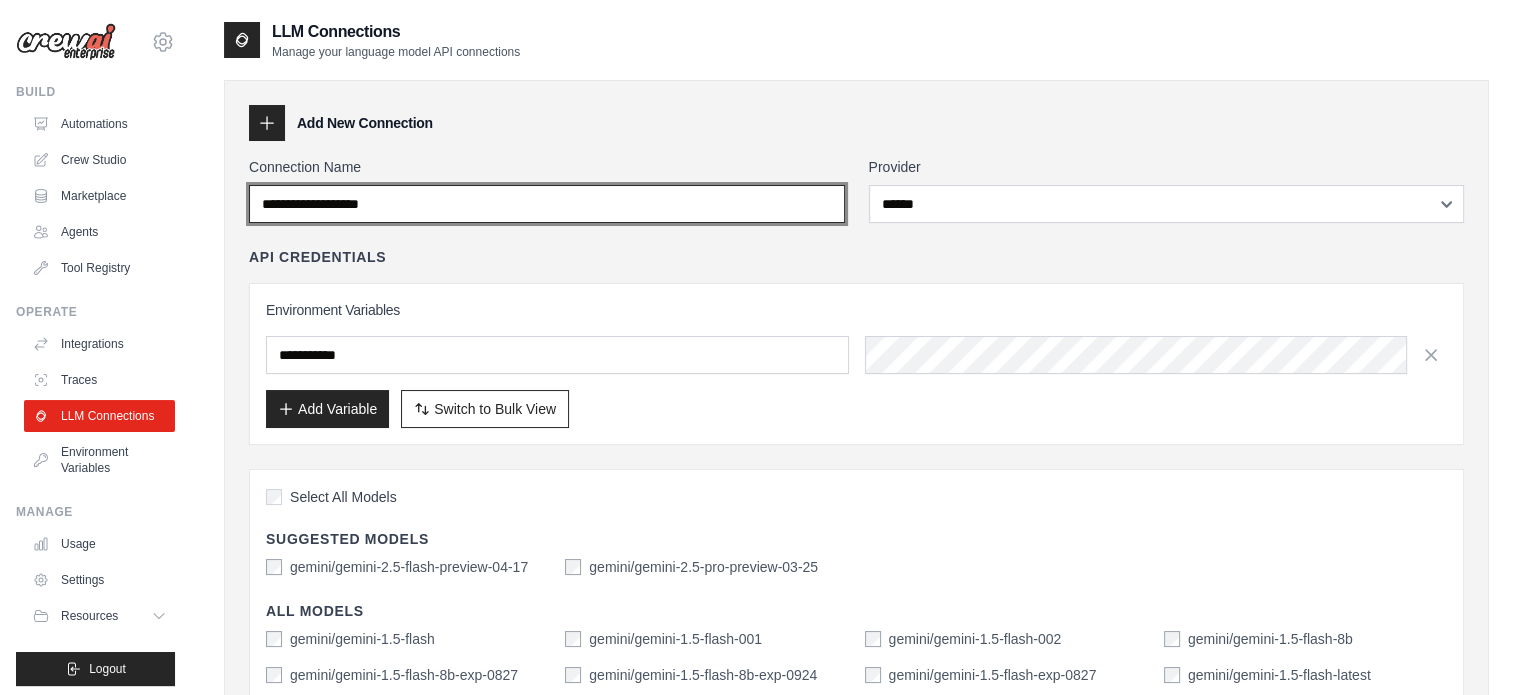 click on "Connection Name" at bounding box center [547, 204] 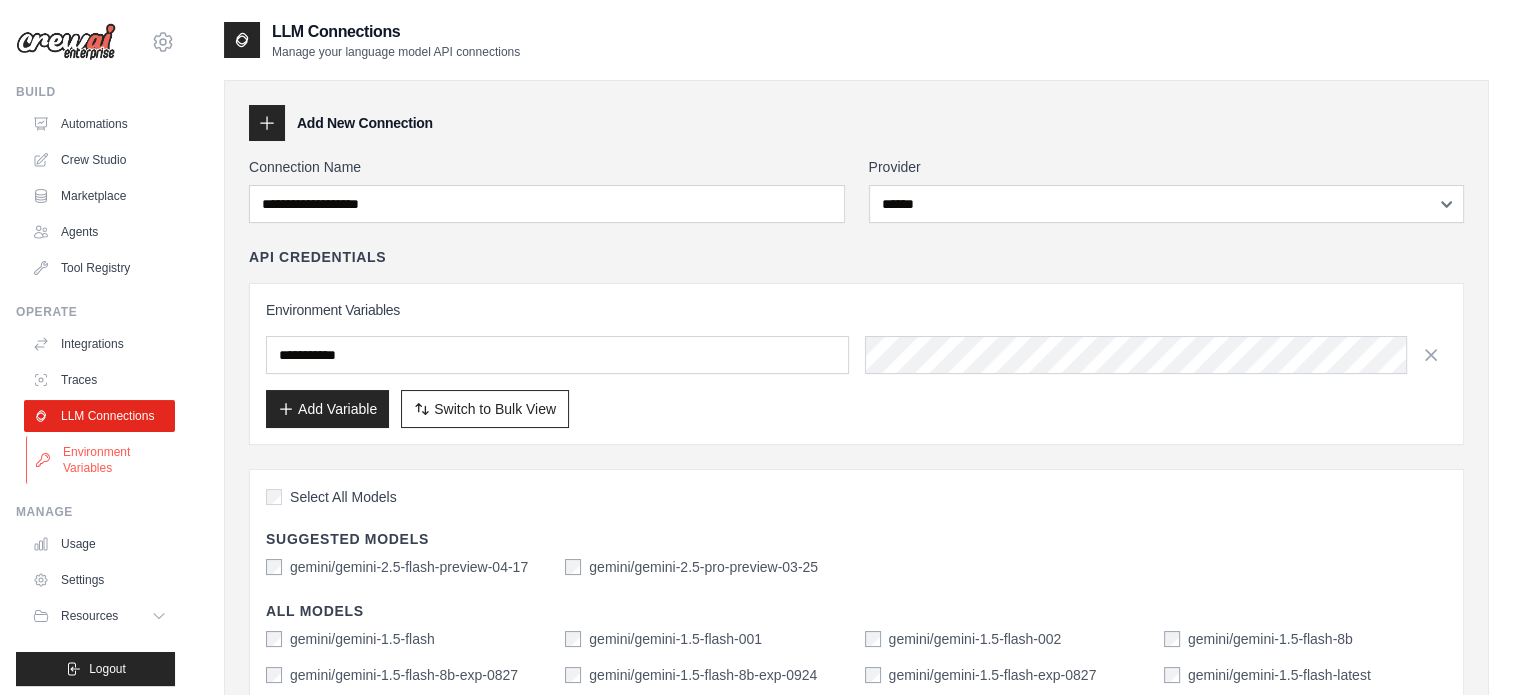 click on "Environment Variables" at bounding box center [101, 460] 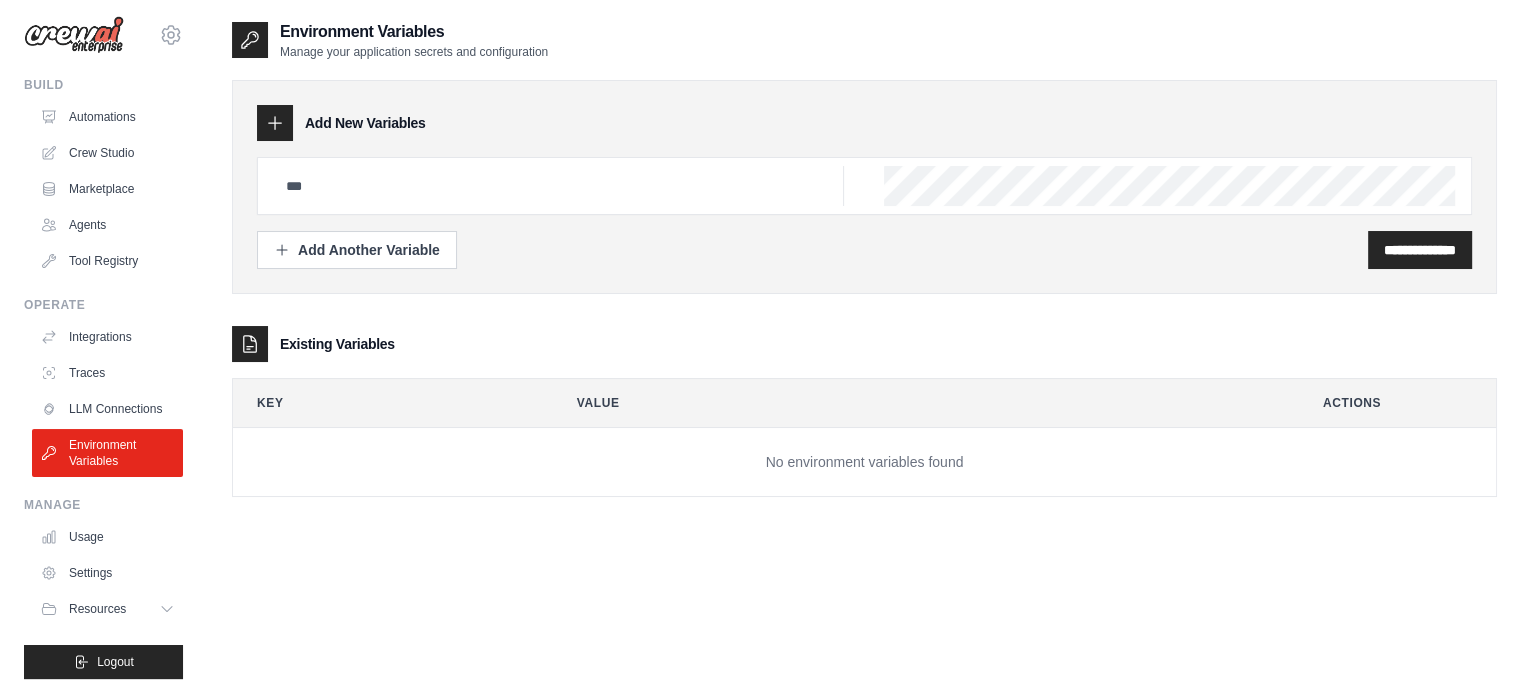 scroll, scrollTop: 0, scrollLeft: 0, axis: both 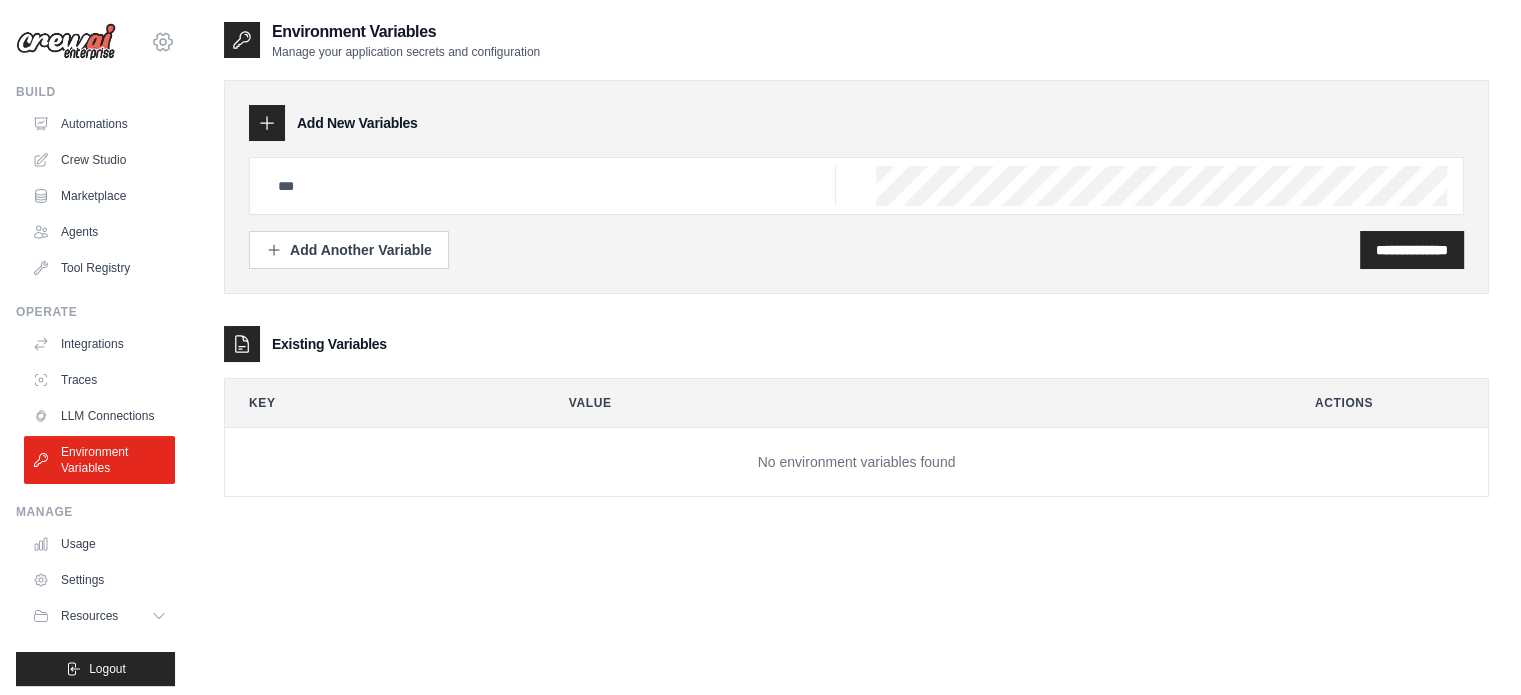 click 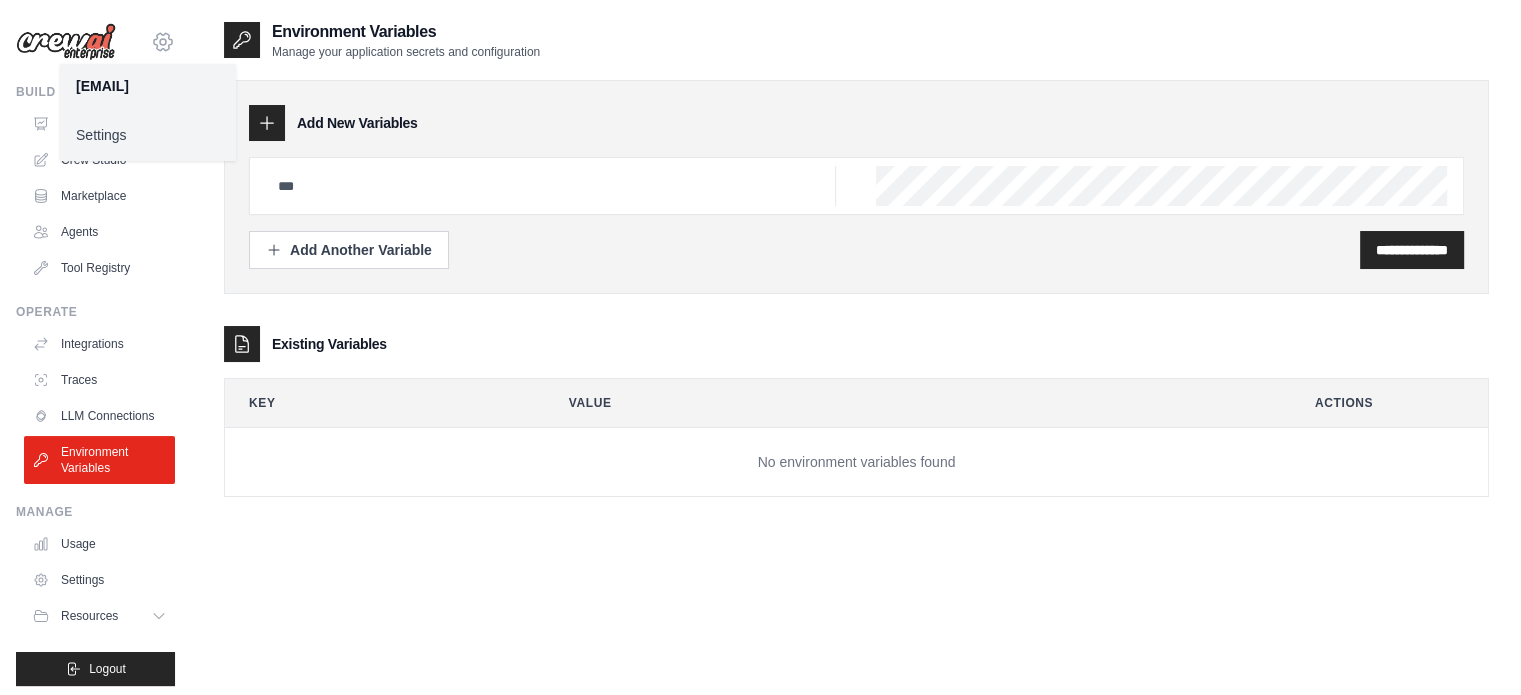 click 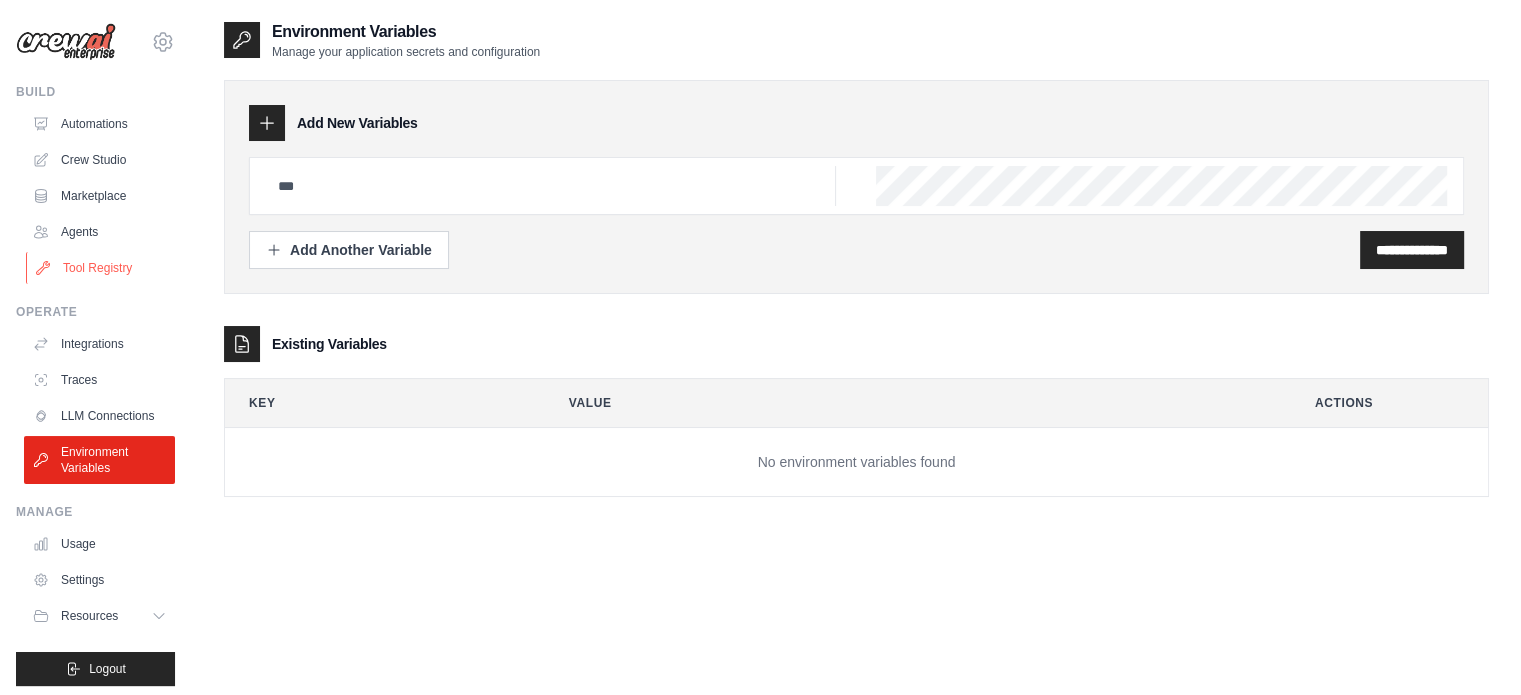 click on "Tool Registry" at bounding box center (101, 268) 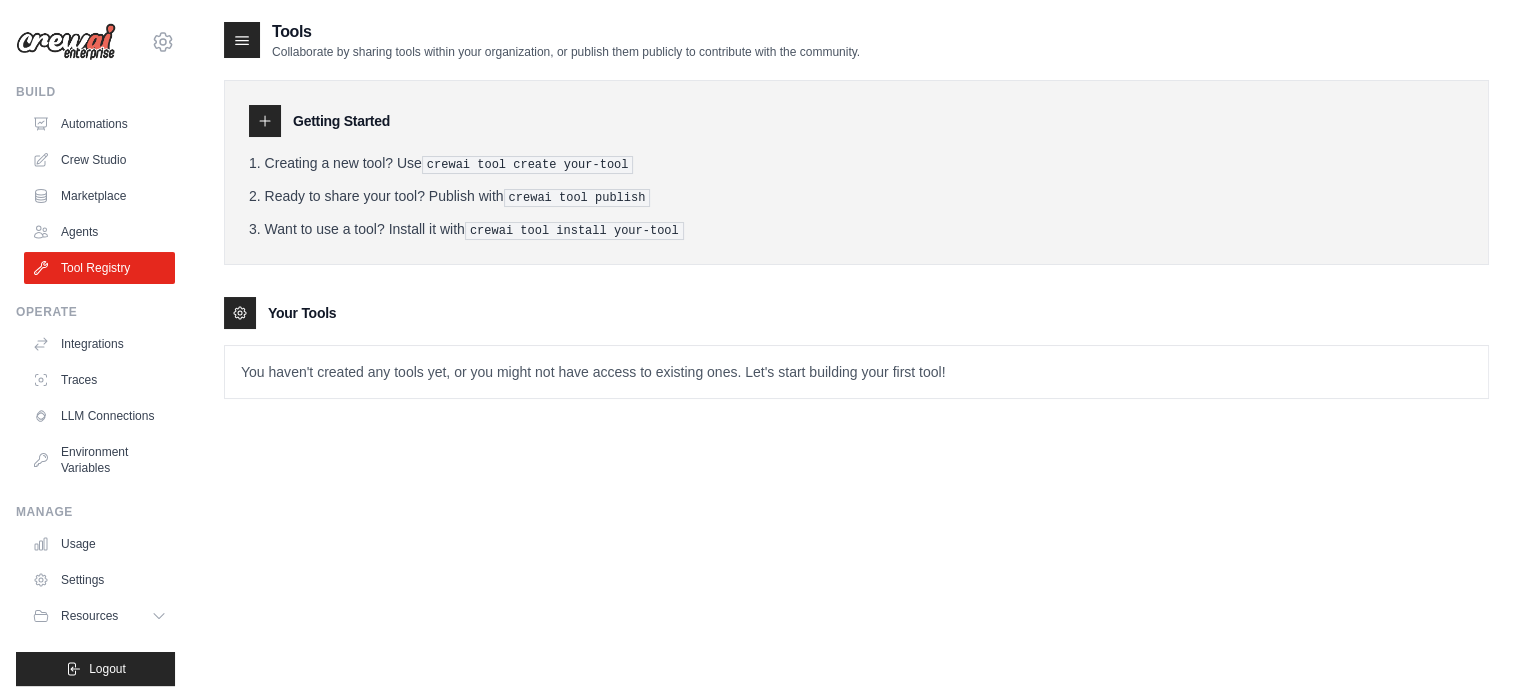 click 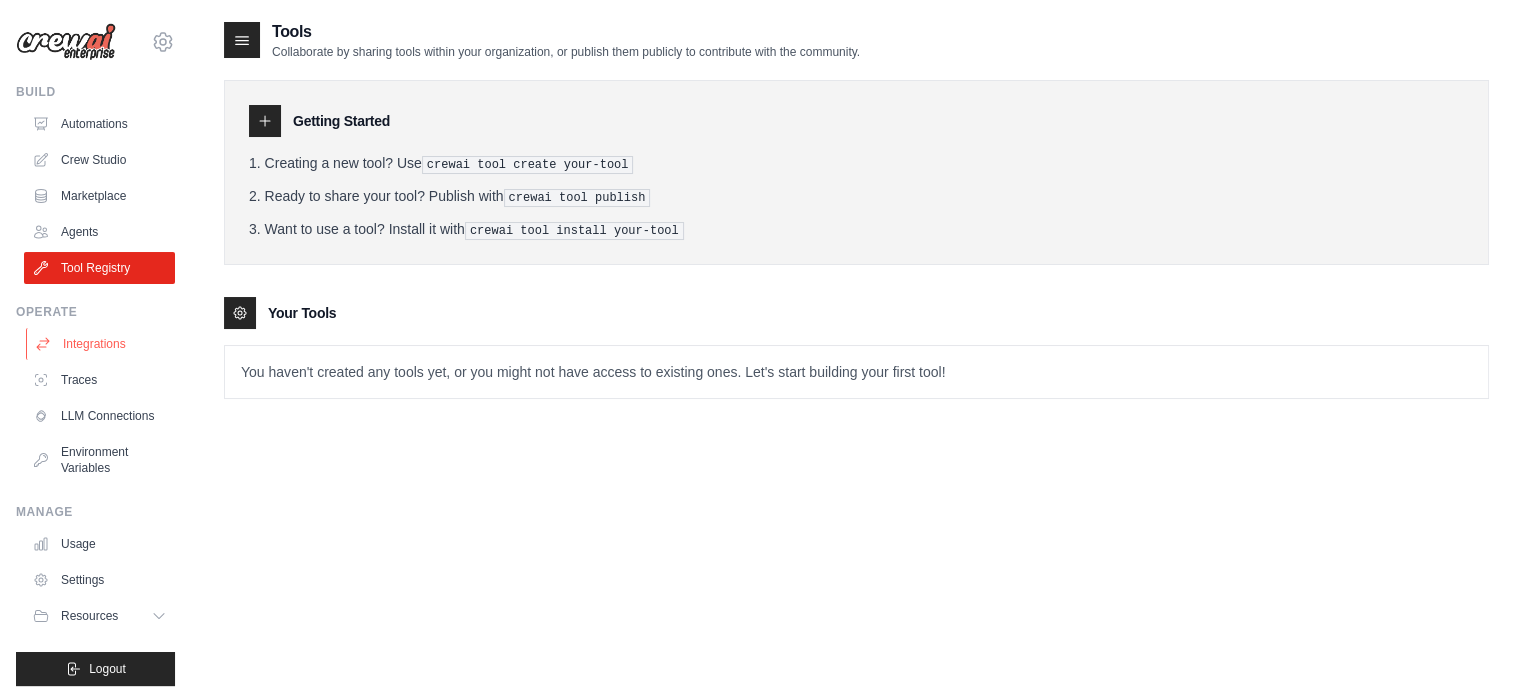 click on "Integrations" at bounding box center [101, 344] 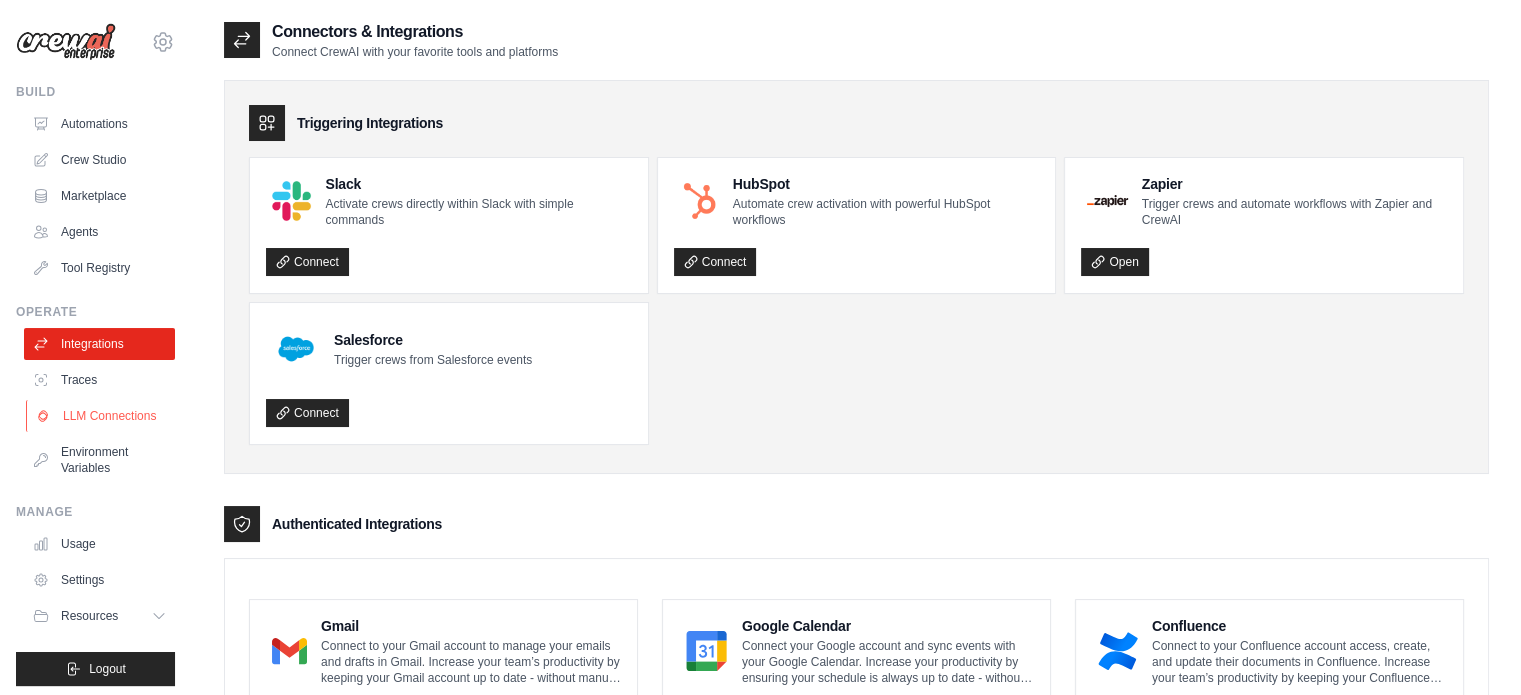 click on "LLM Connections" at bounding box center (101, 416) 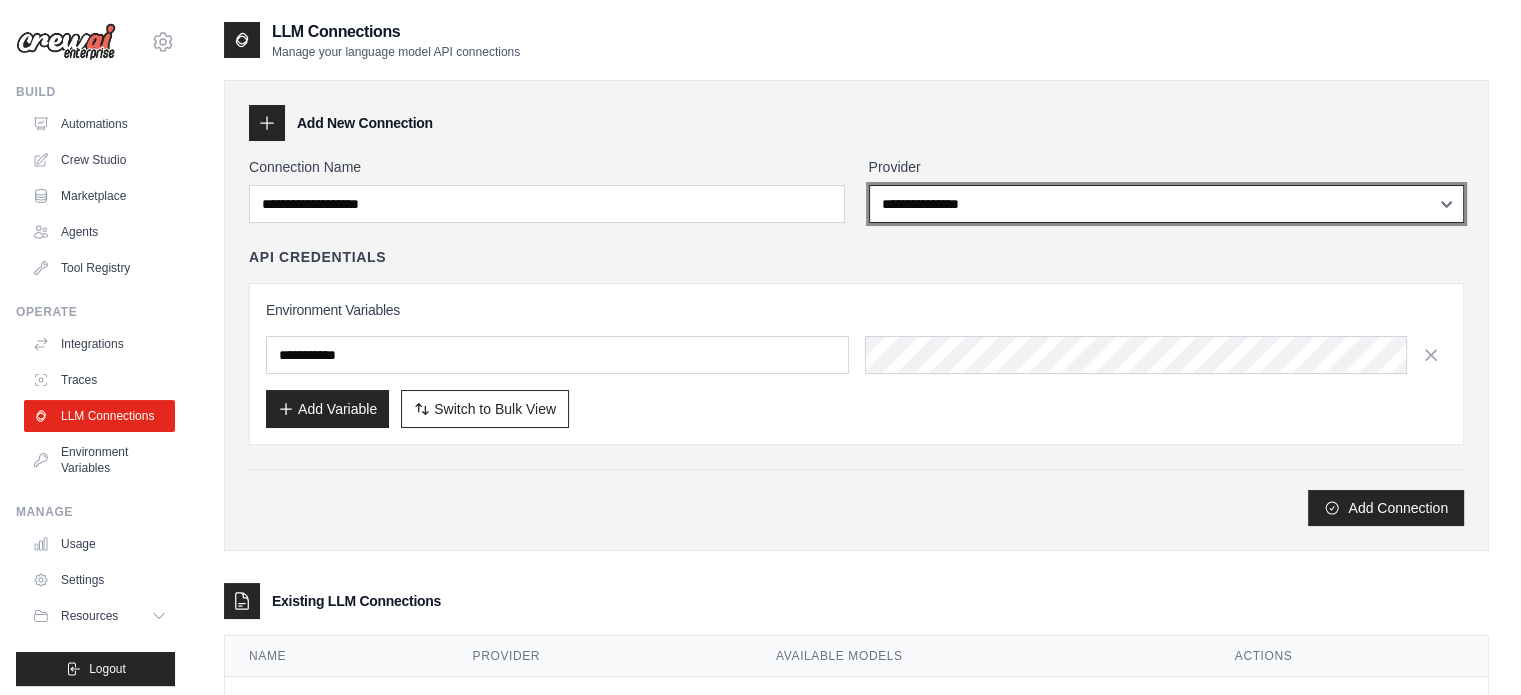 click on "**********" at bounding box center (1167, 204) 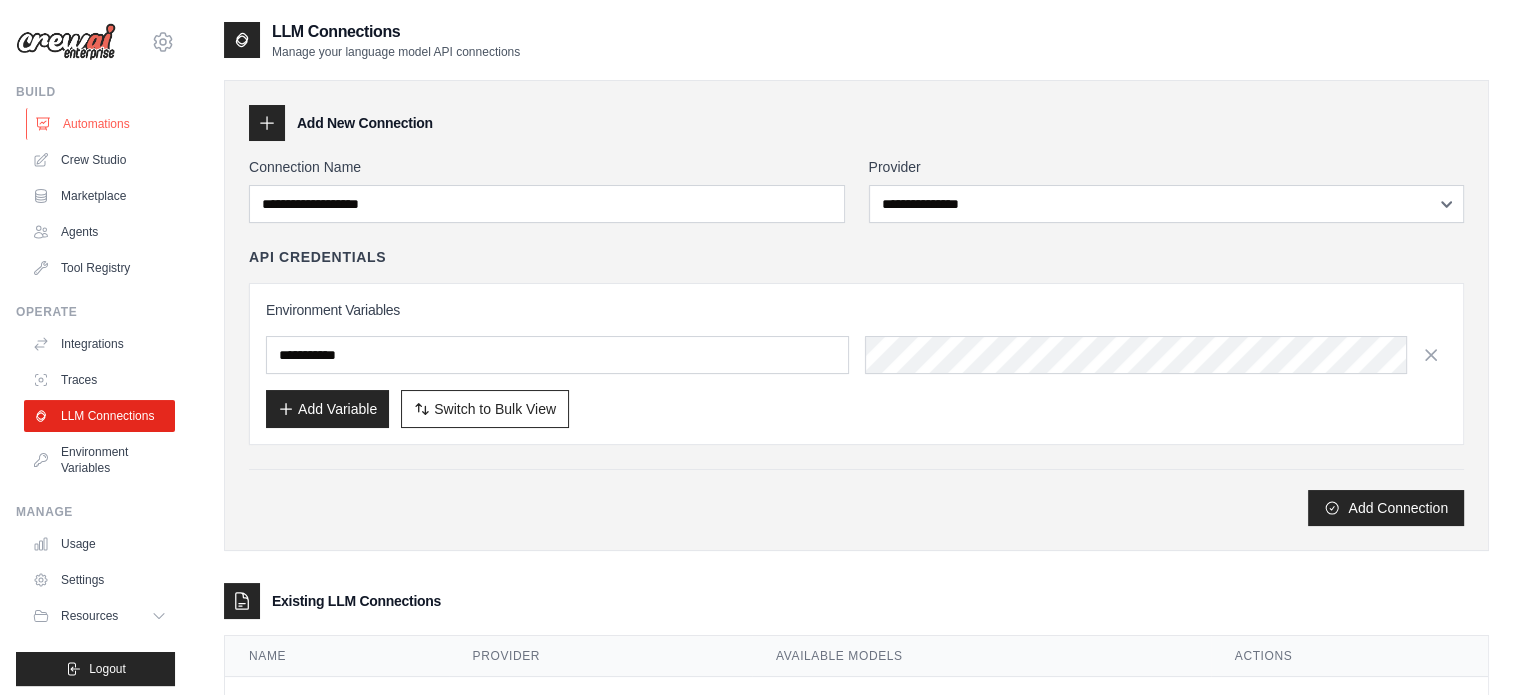 click on "Automations" at bounding box center [101, 124] 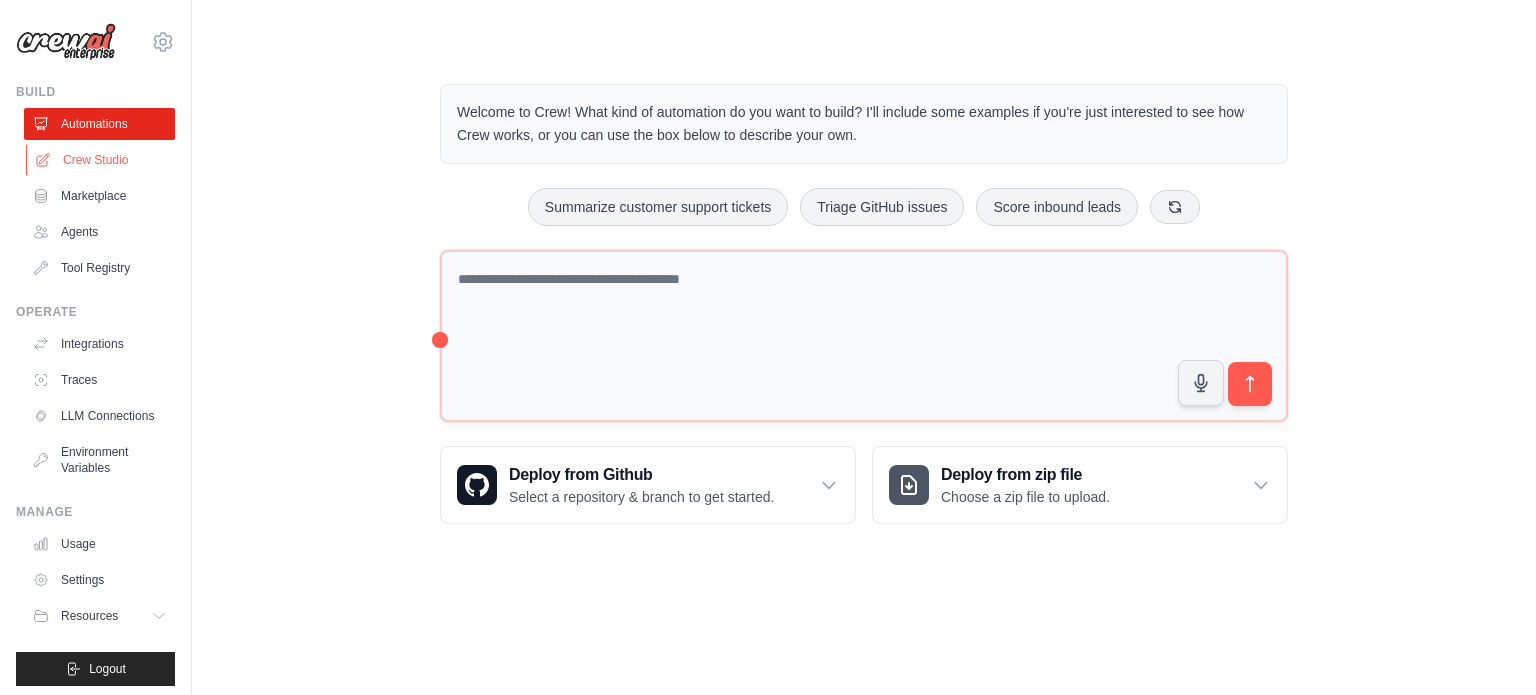 click on "Crew Studio" at bounding box center (101, 160) 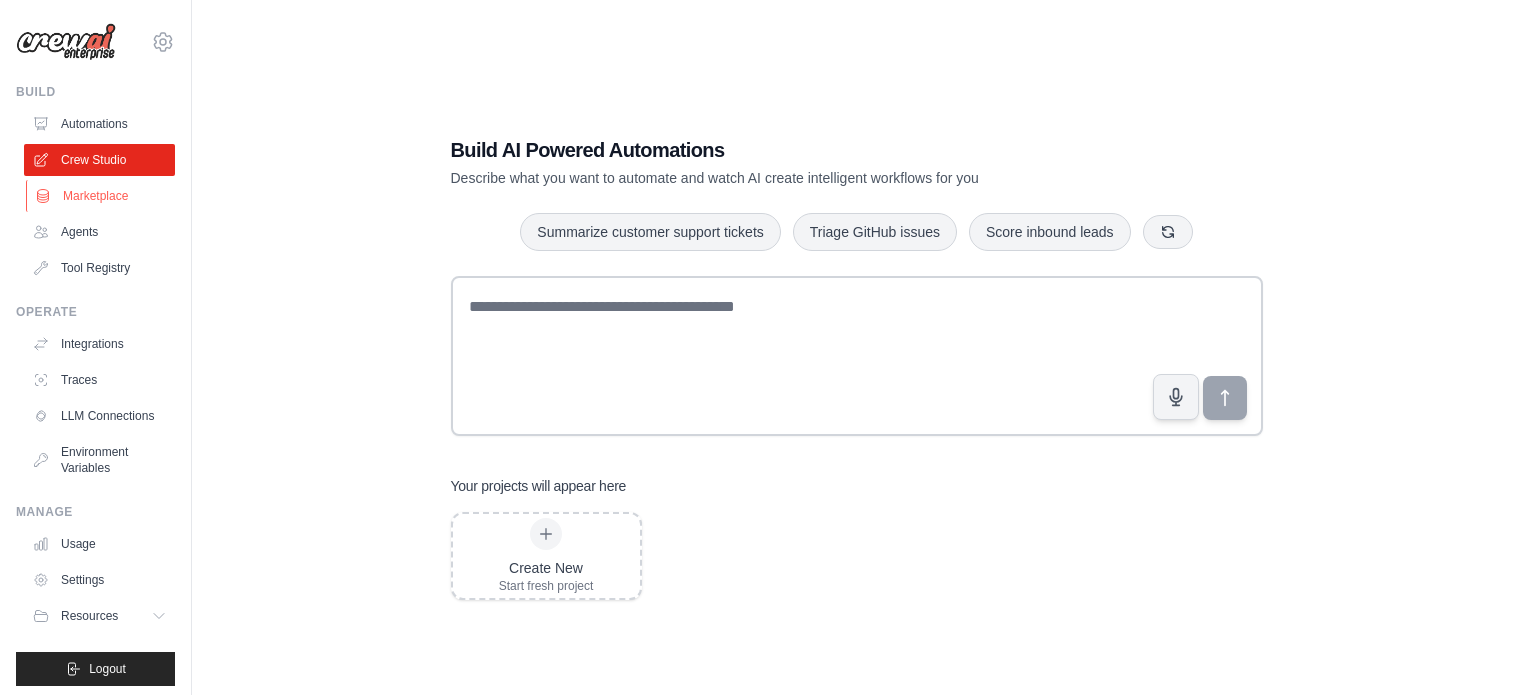 scroll, scrollTop: 0, scrollLeft: 0, axis: both 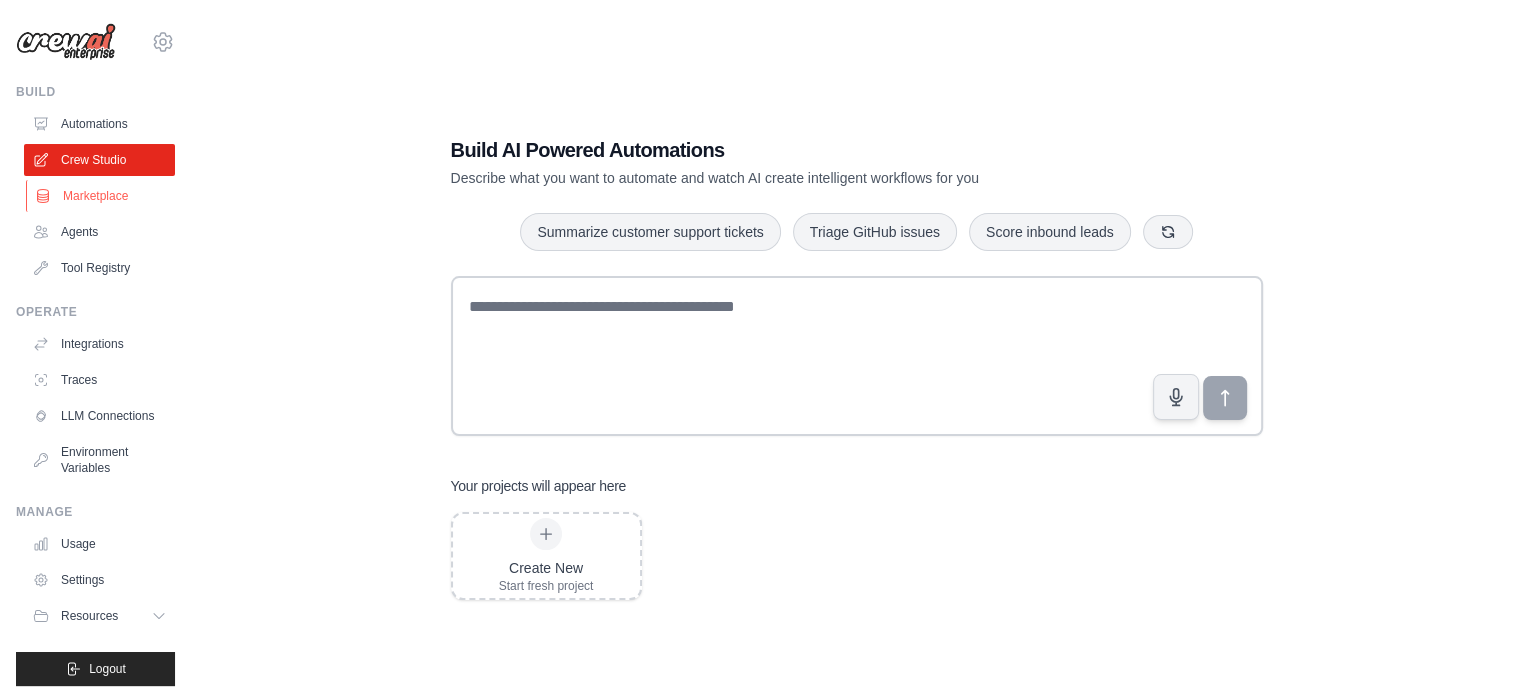 click on "Marketplace" at bounding box center [101, 196] 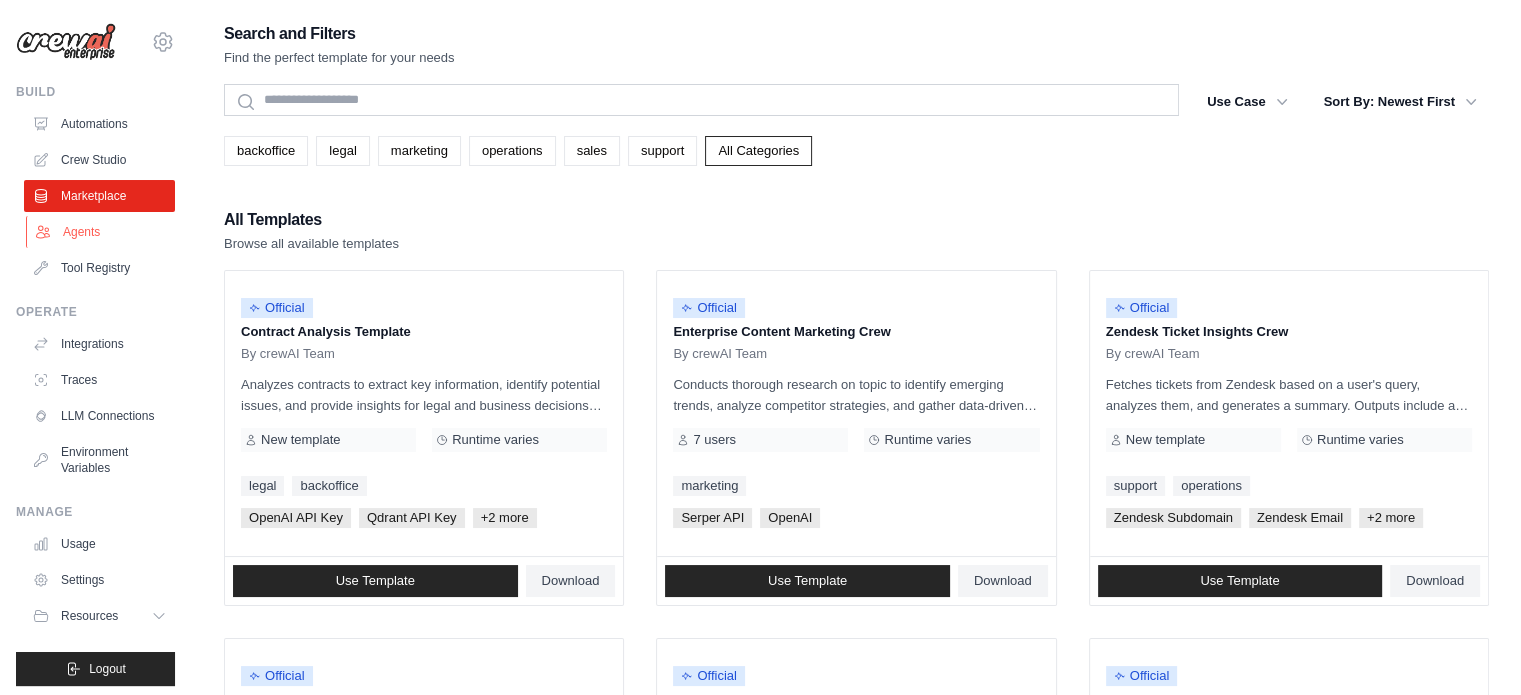 click on "Agents" at bounding box center [101, 232] 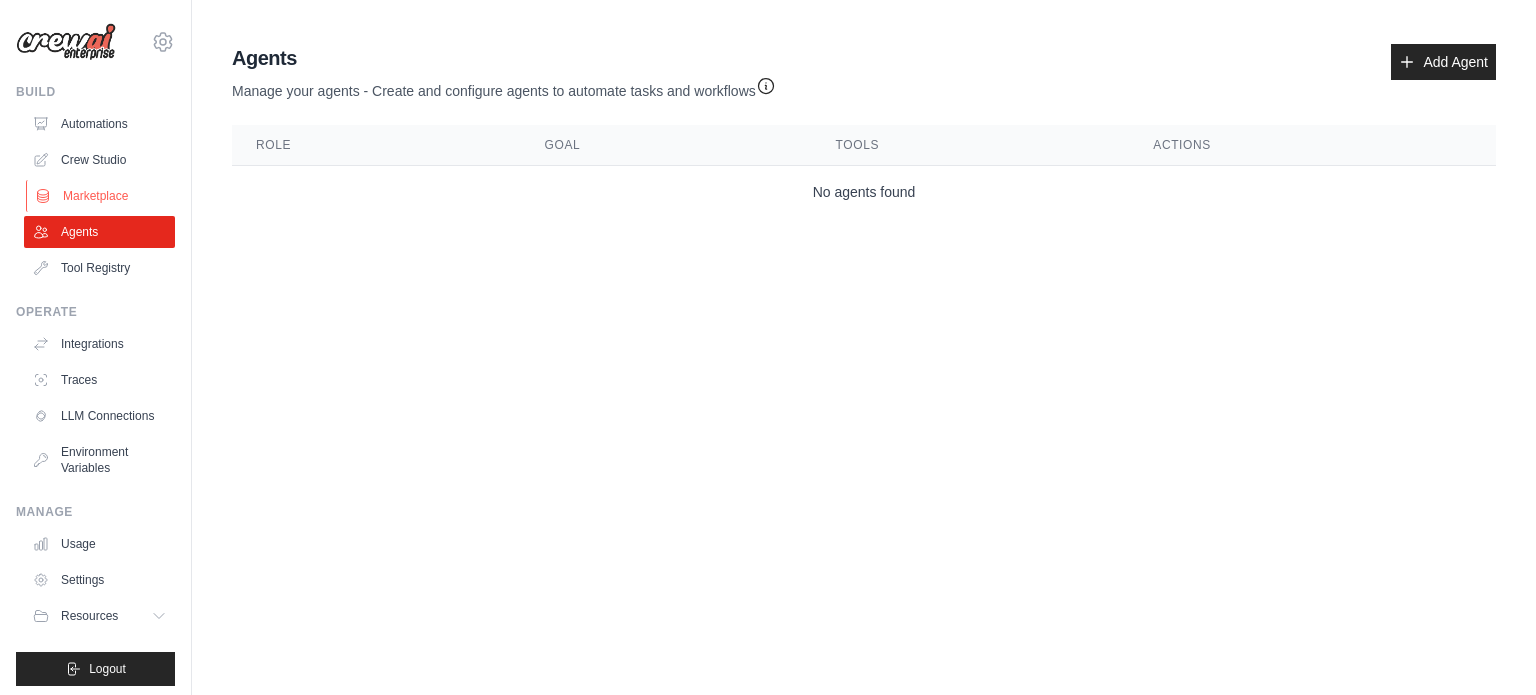 click on "Marketplace" at bounding box center [101, 196] 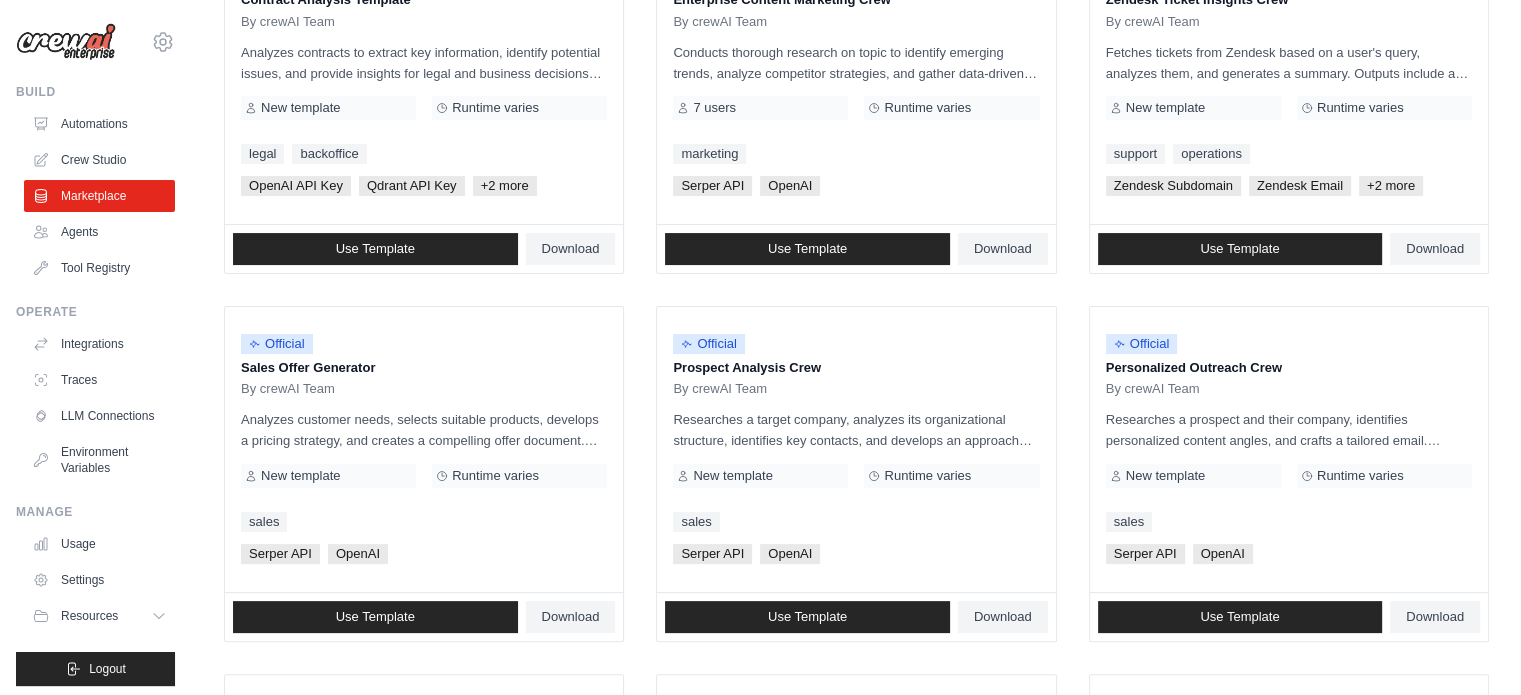 scroll, scrollTop: 335, scrollLeft: 0, axis: vertical 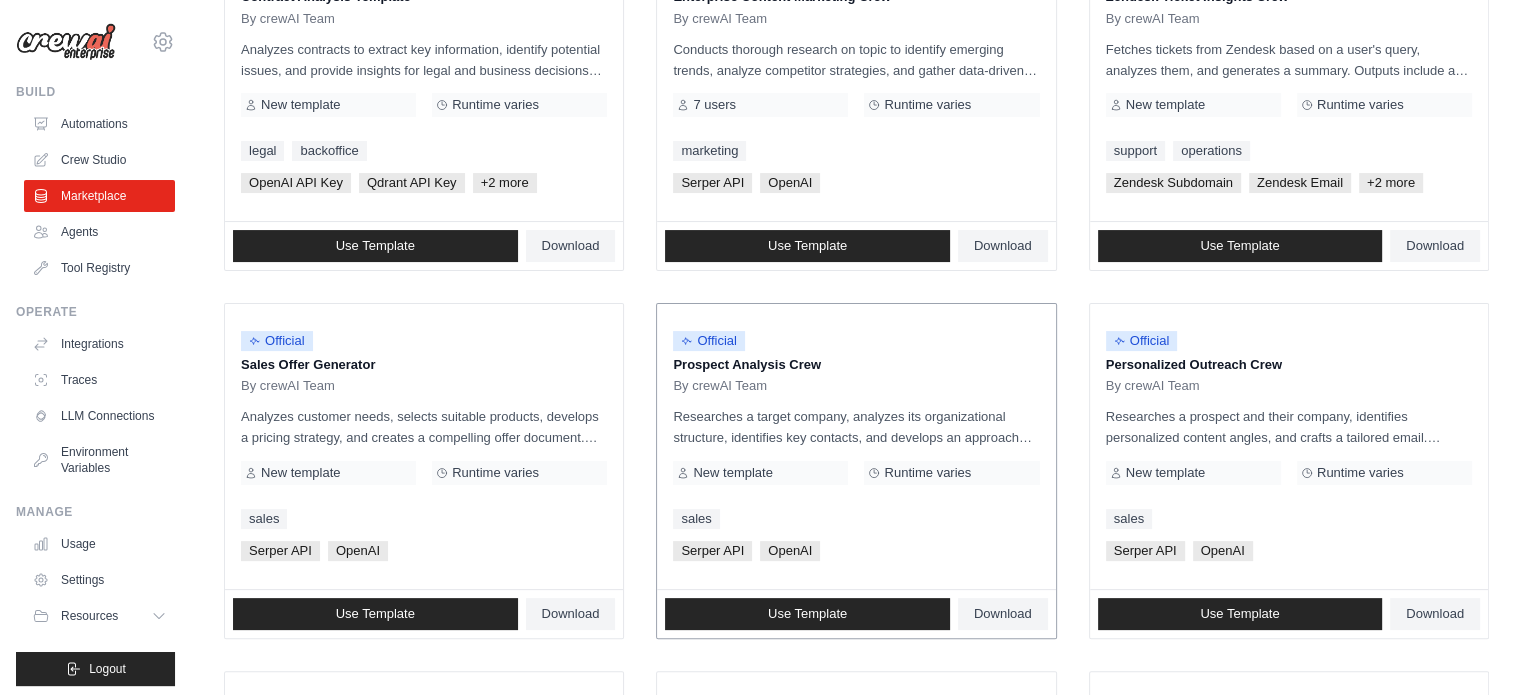 click on "Researches a target company, analyzes its organizational structure, identifies key contacts, and develops an approach strategy. Outputs include a company overview, a list of key decision-makers, and a tailored outreach strategy, all formatted for easy sharing with the sales team" at bounding box center (856, 427) 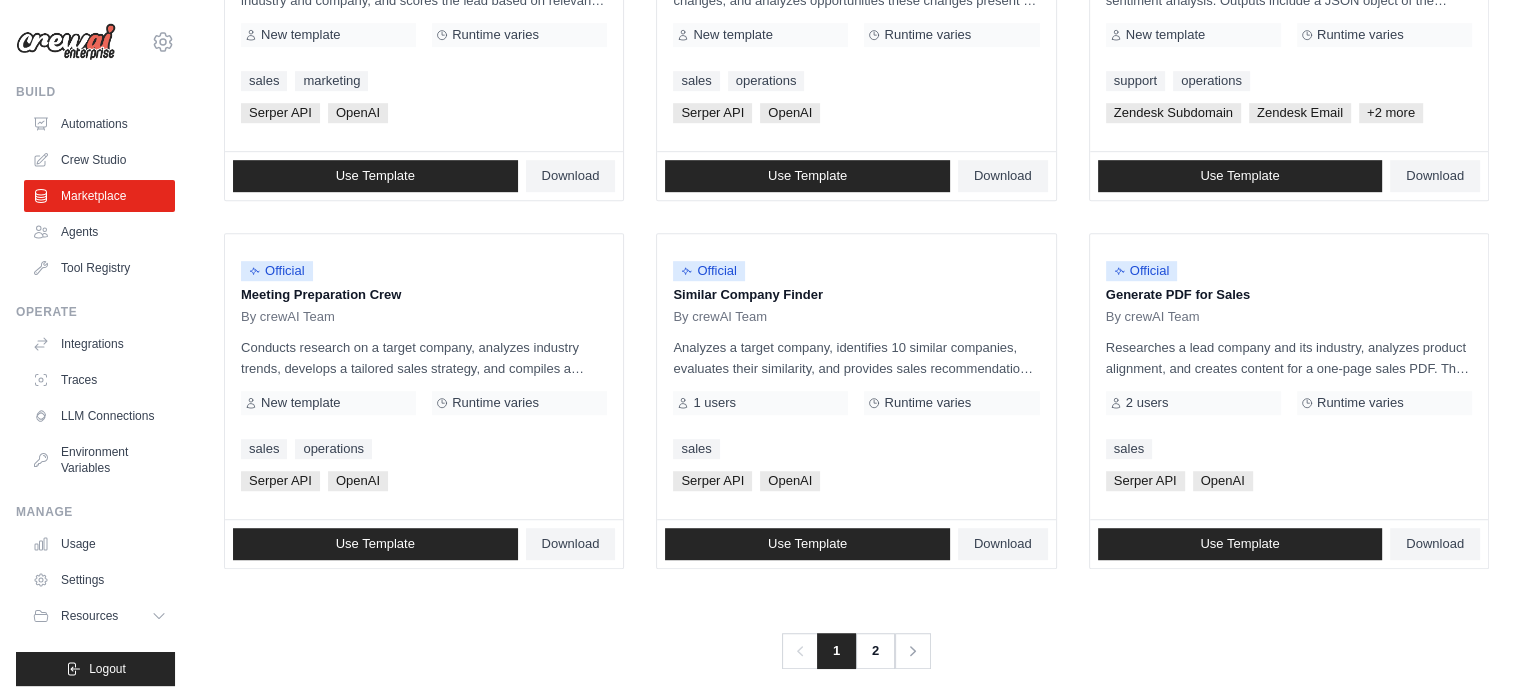 scroll, scrollTop: 1155, scrollLeft: 0, axis: vertical 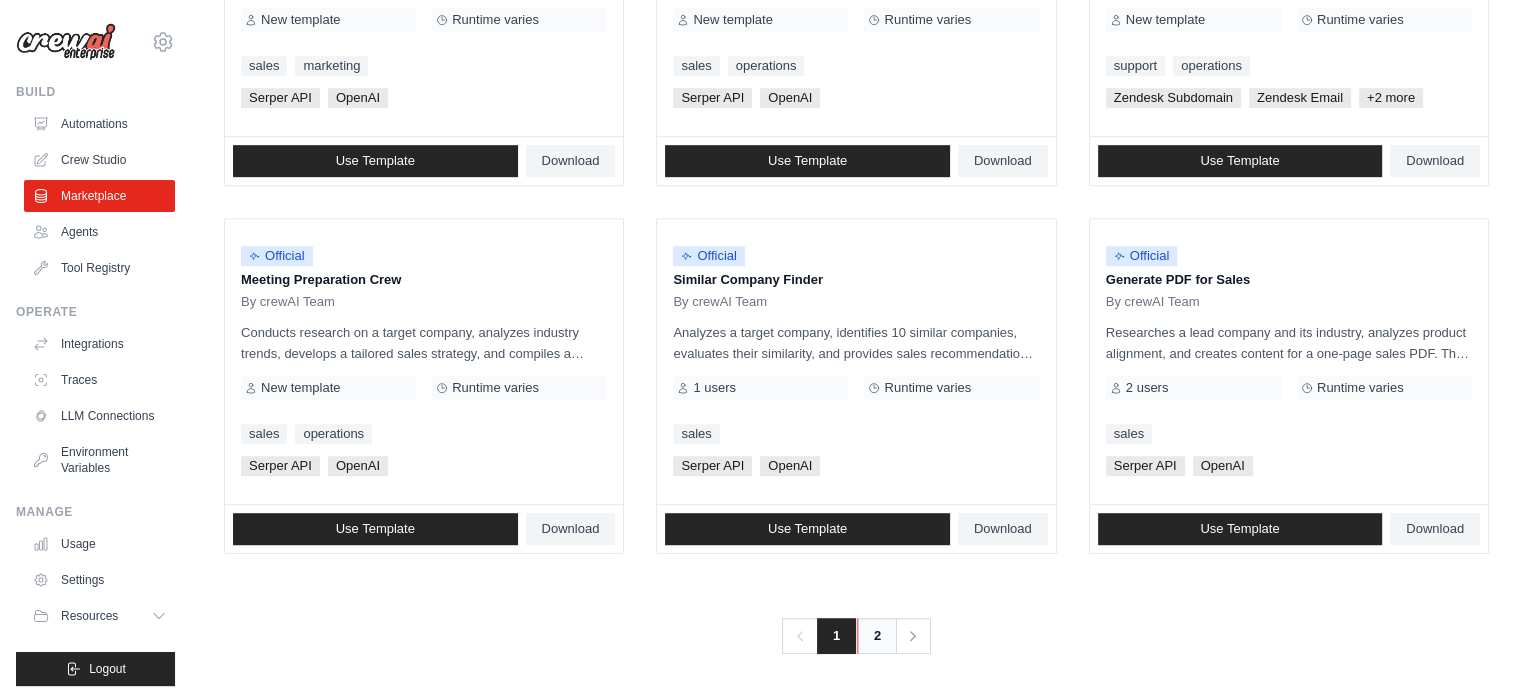 click on "2" at bounding box center [877, 636] 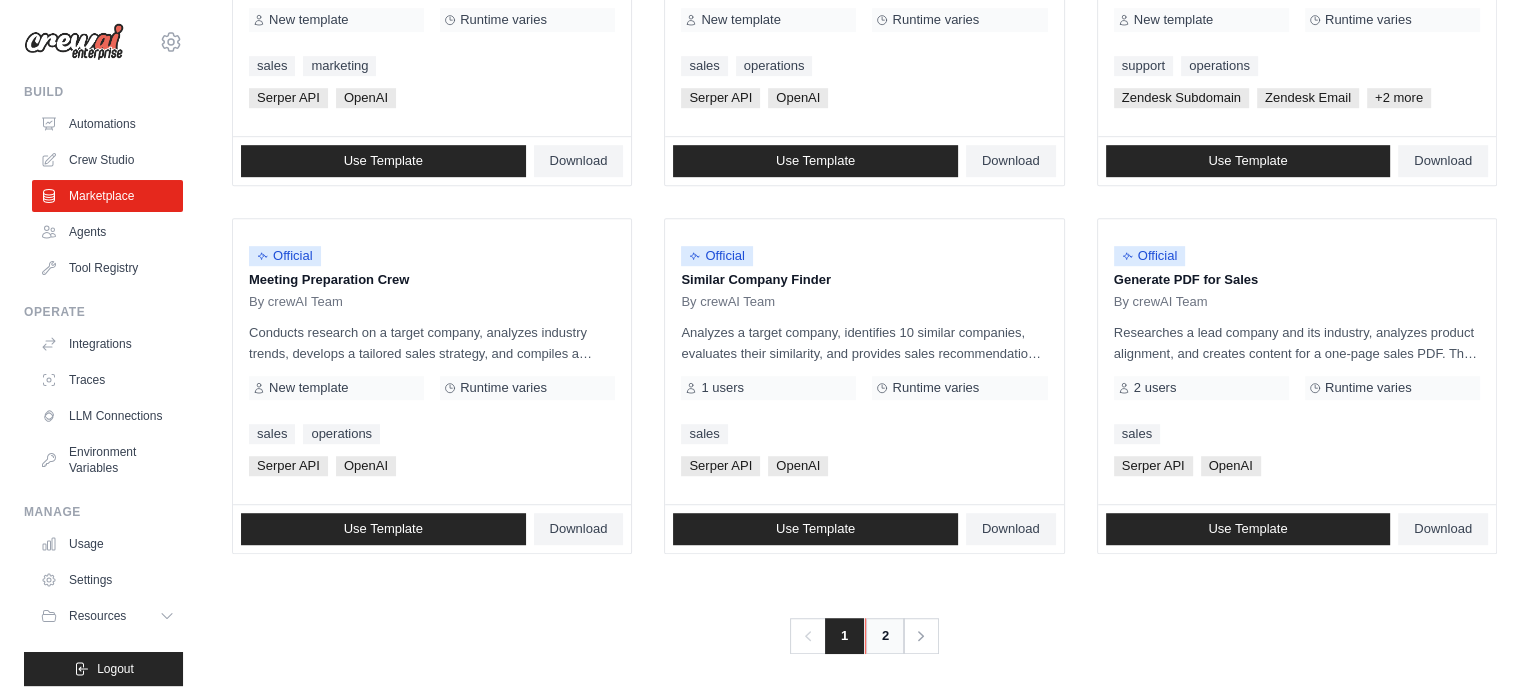 scroll, scrollTop: 0, scrollLeft: 0, axis: both 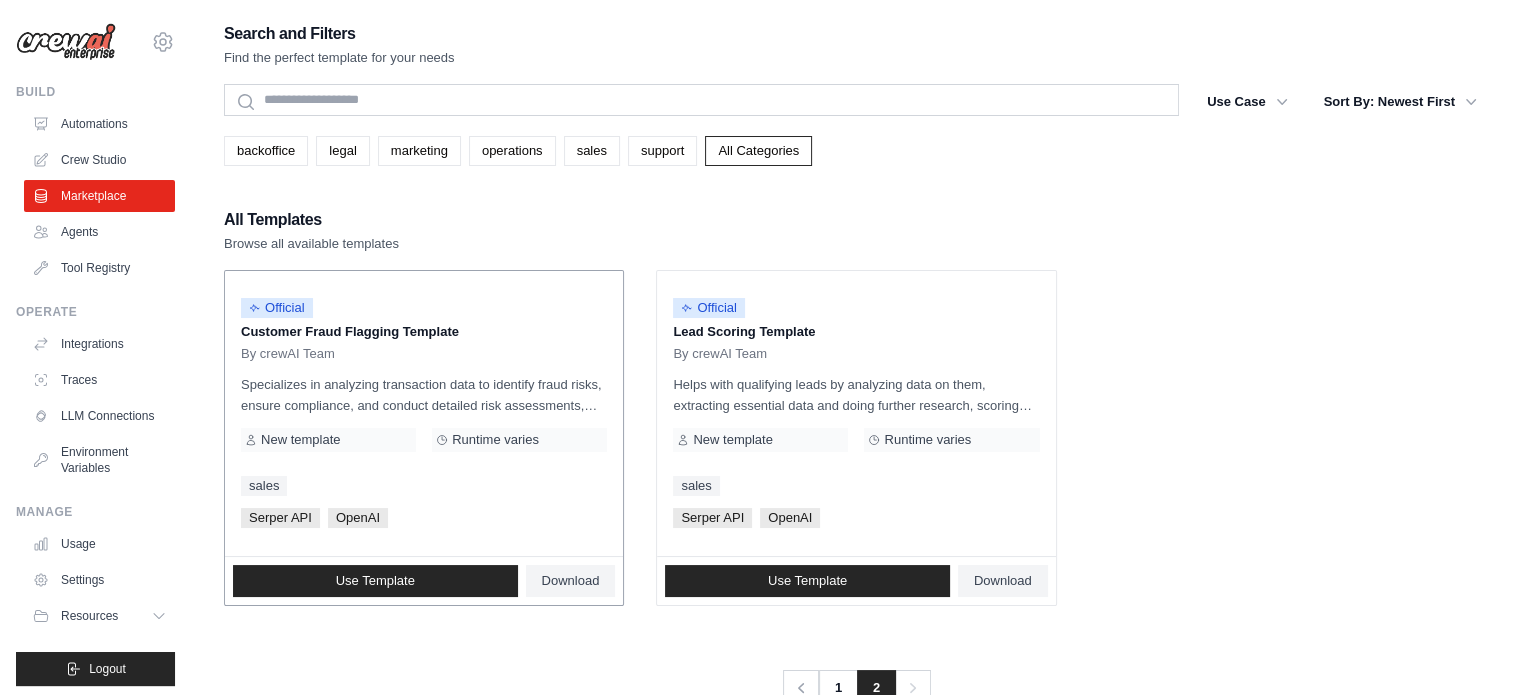 click on "New template" at bounding box center [328, 440] 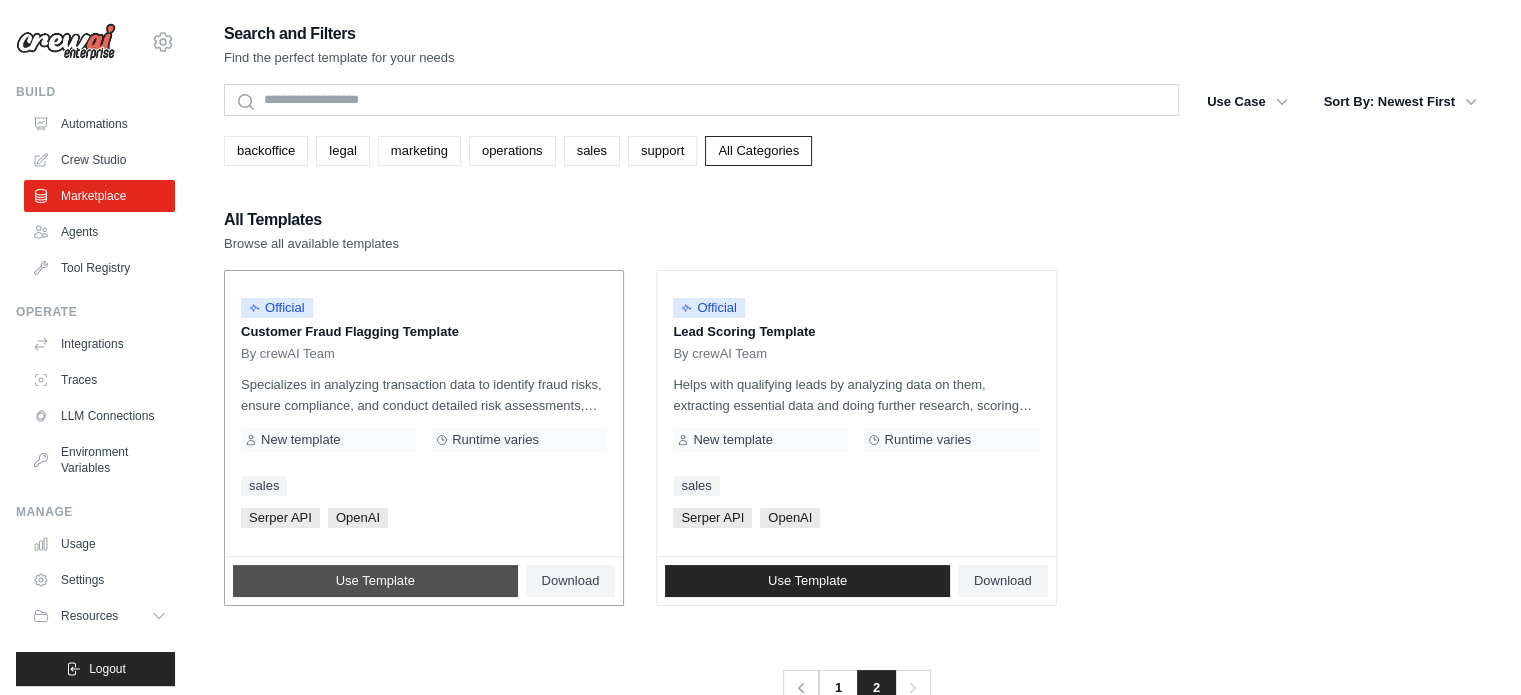 click on "Use Template" at bounding box center [375, 581] 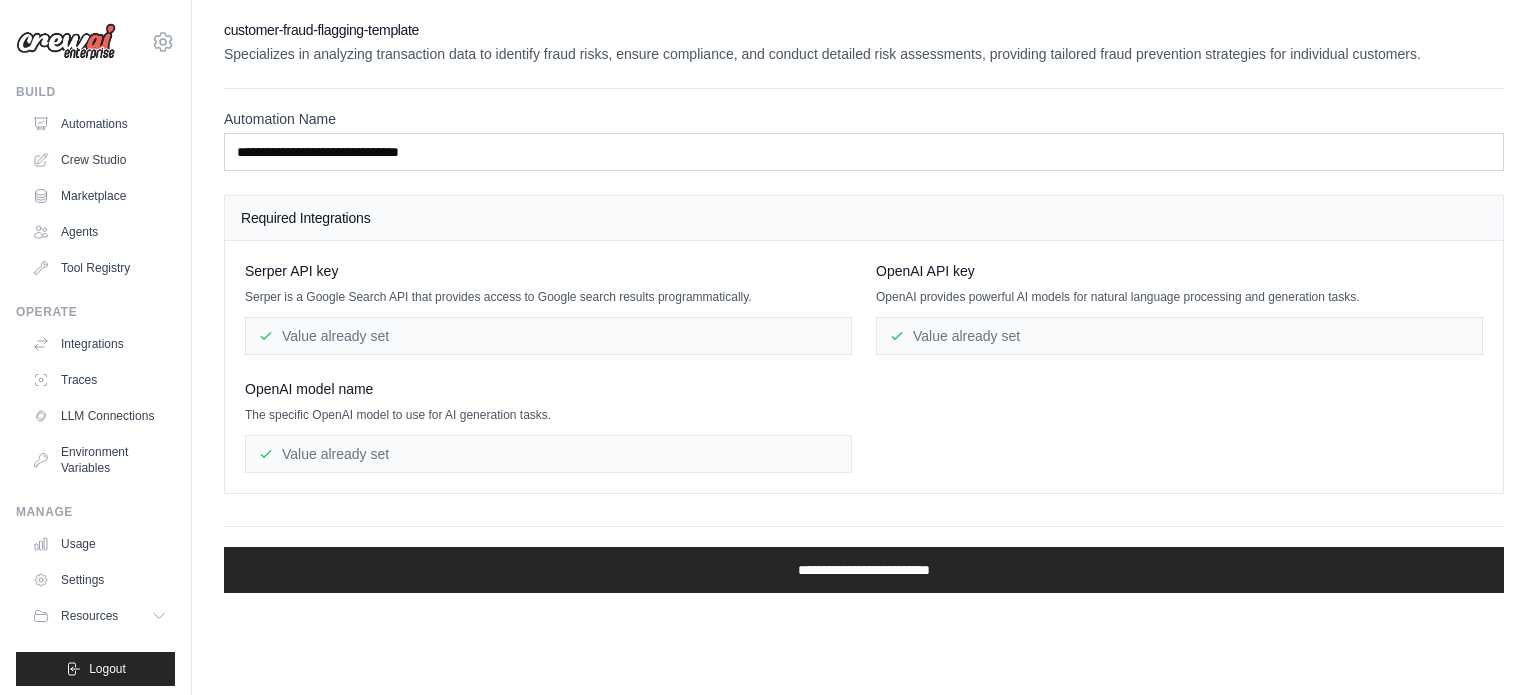 click on "Required Integrations" at bounding box center [864, 218] 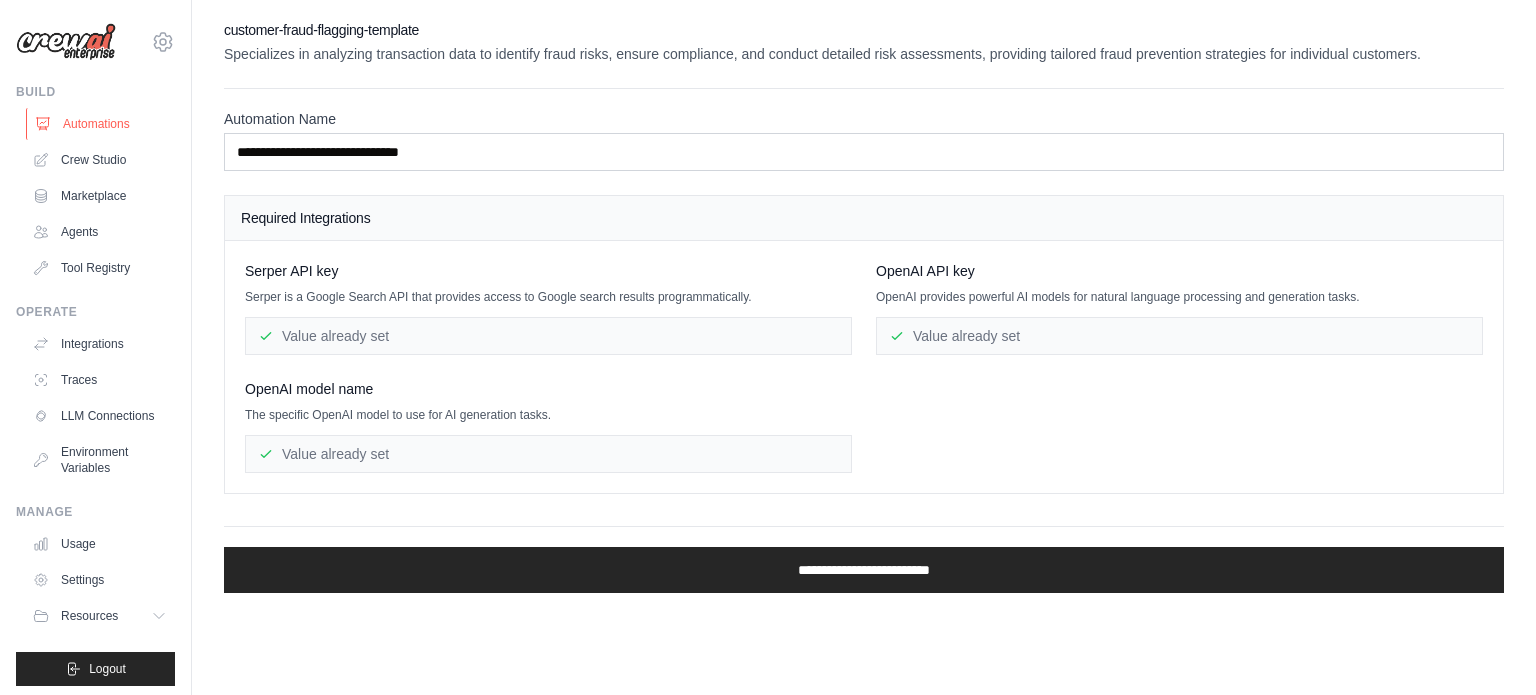 click on "Automations" at bounding box center [101, 124] 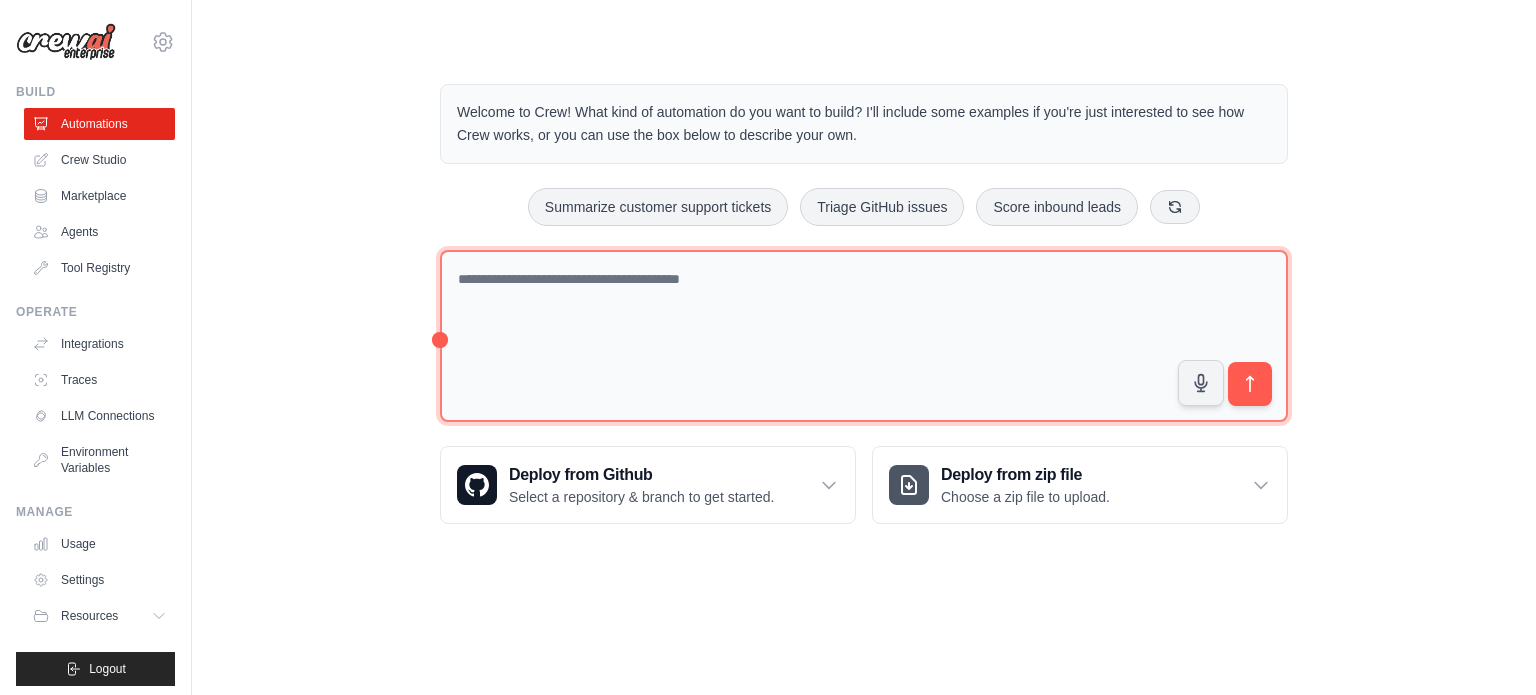 click at bounding box center (864, 336) 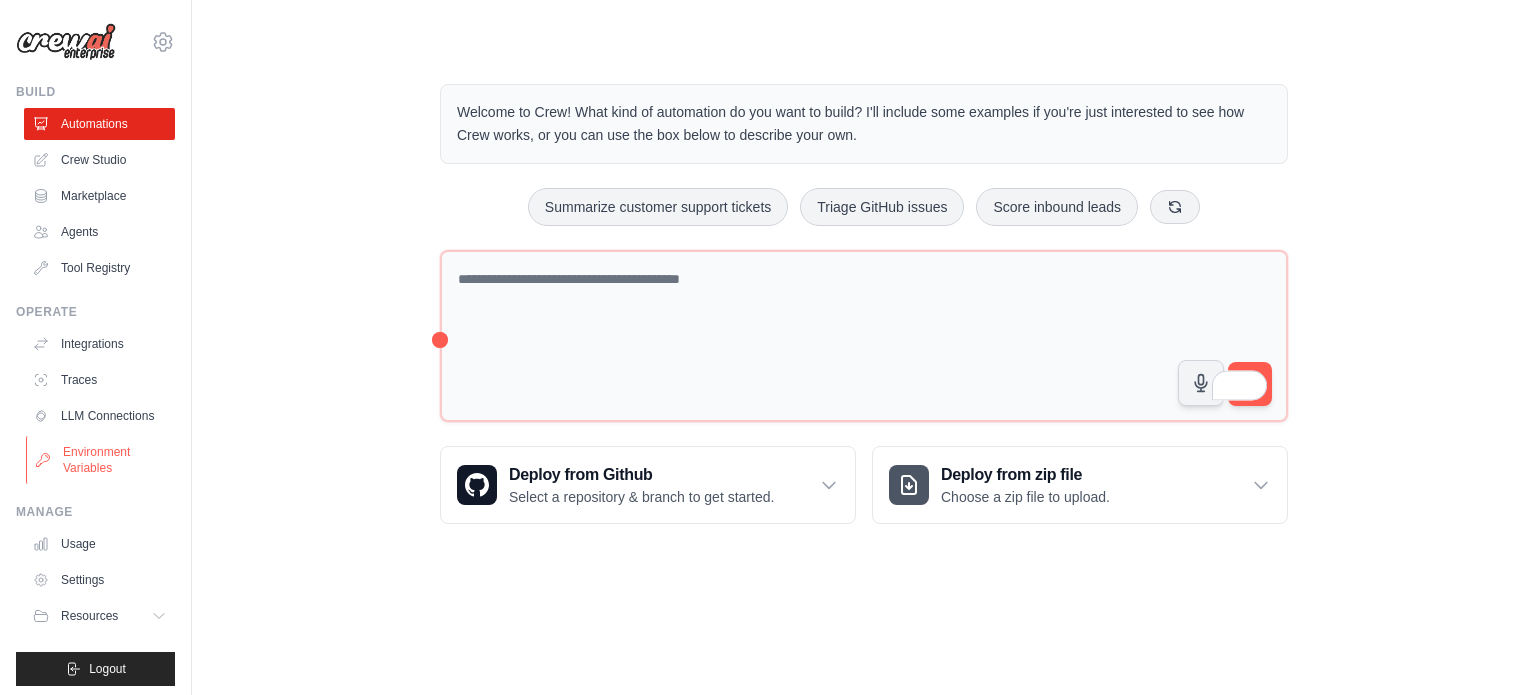click on "Environment Variables" at bounding box center [101, 460] 